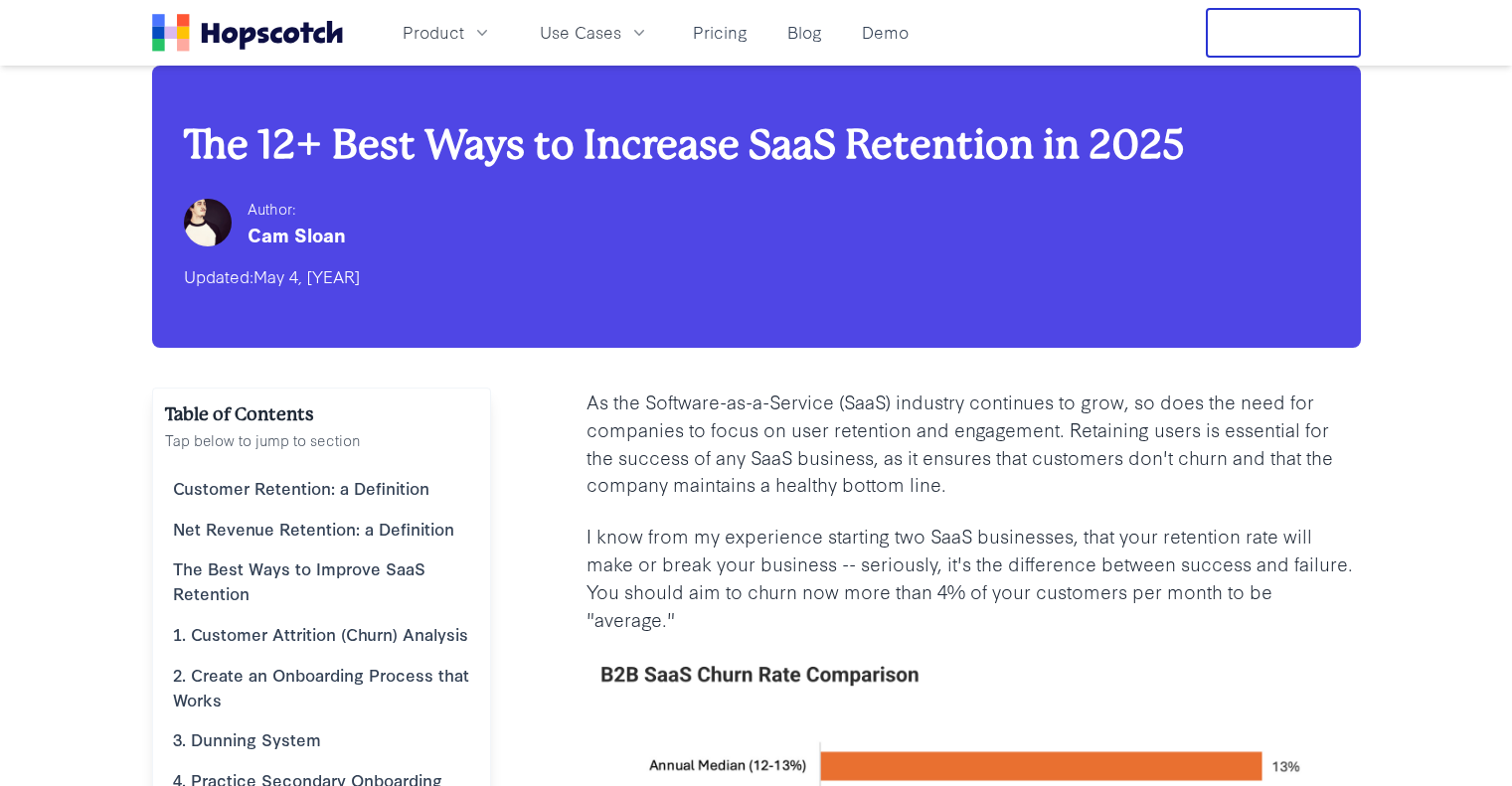 scroll, scrollTop: 231, scrollLeft: 0, axis: vertical 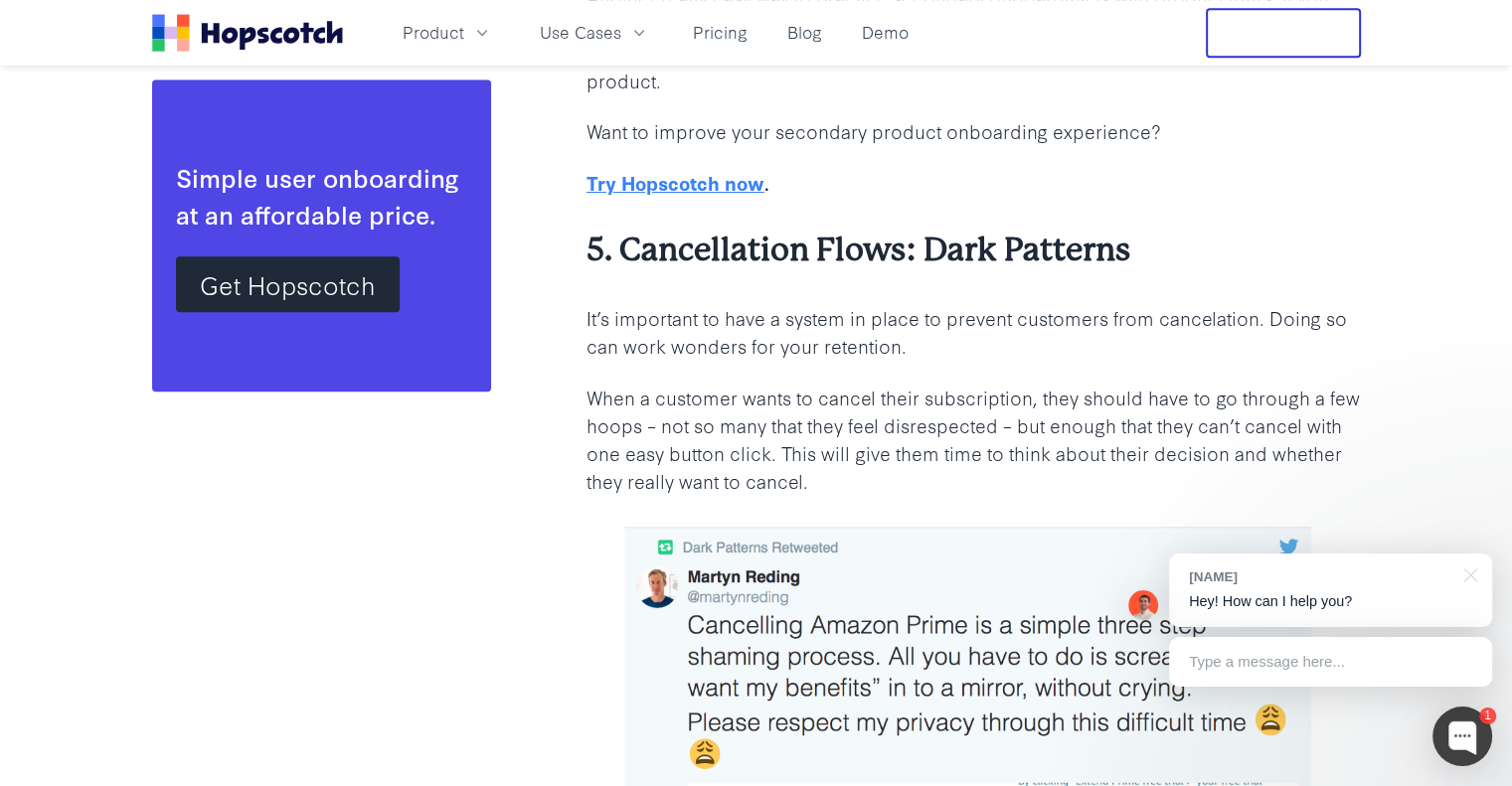 drag, startPoint x: 819, startPoint y: 258, endPoint x: 934, endPoint y: 313, distance: 127.47549 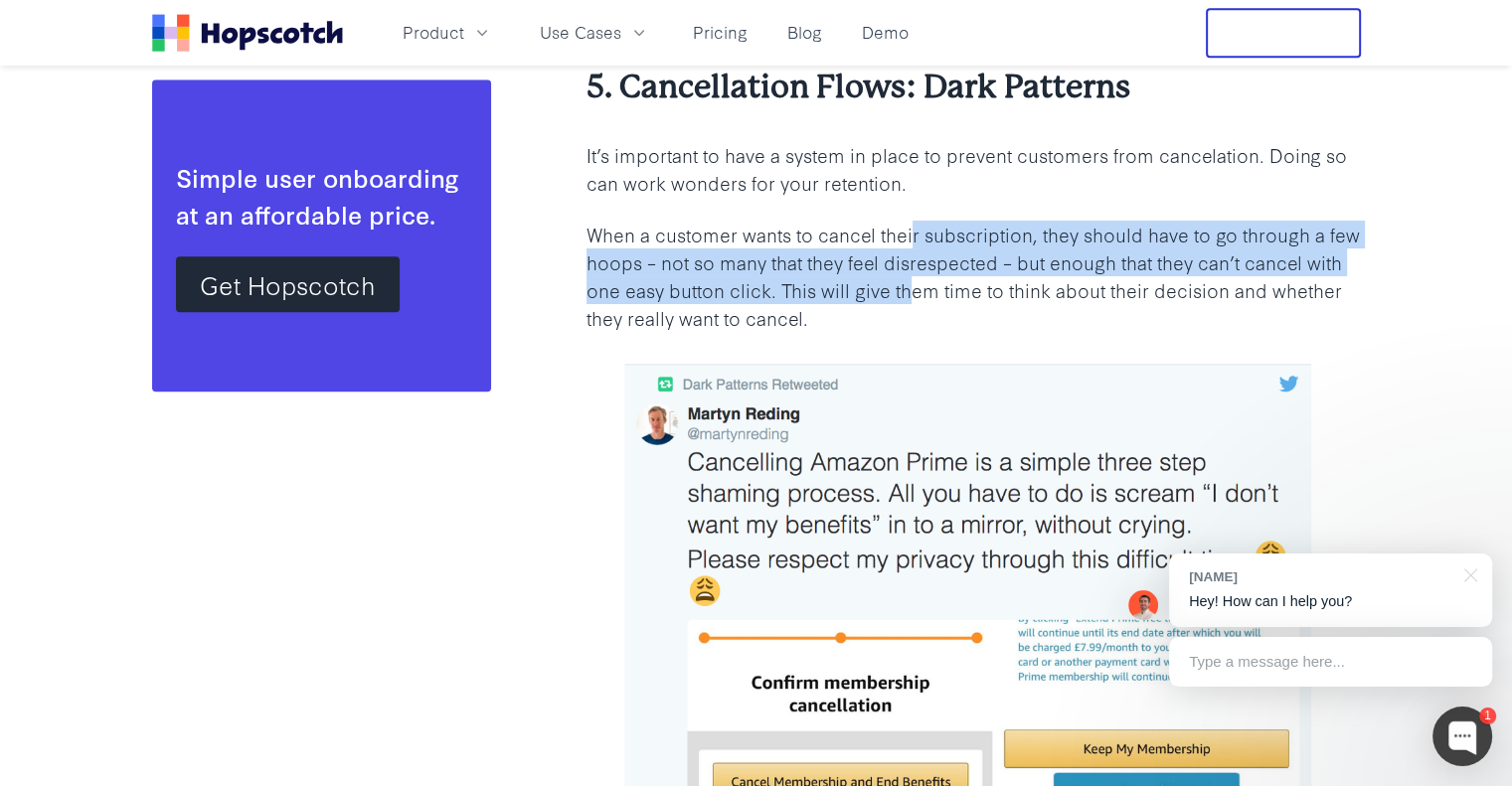 drag, startPoint x: 912, startPoint y: 183, endPoint x: 911, endPoint y: 247, distance: 64.00781 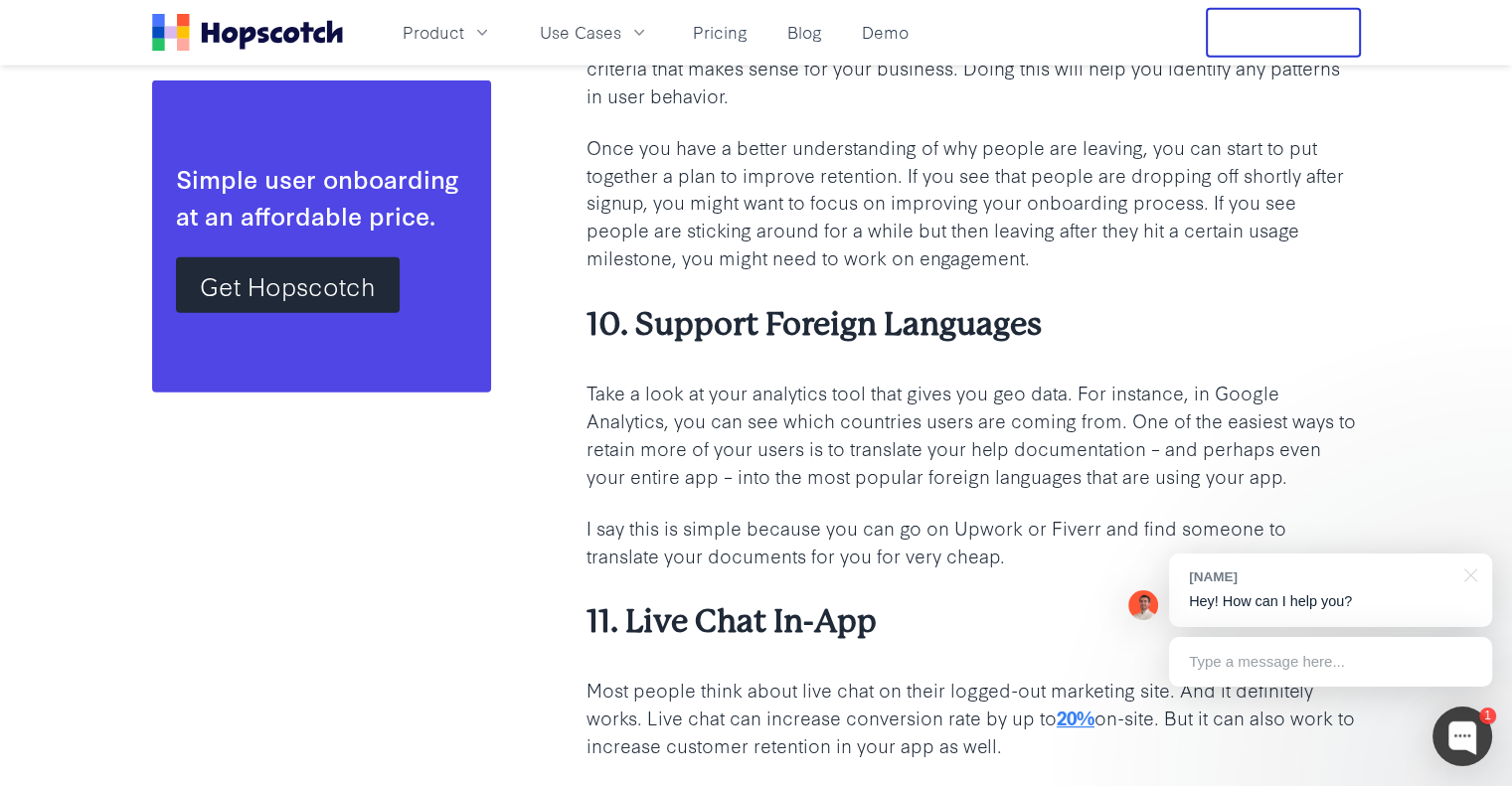 scroll, scrollTop: 12877, scrollLeft: 0, axis: vertical 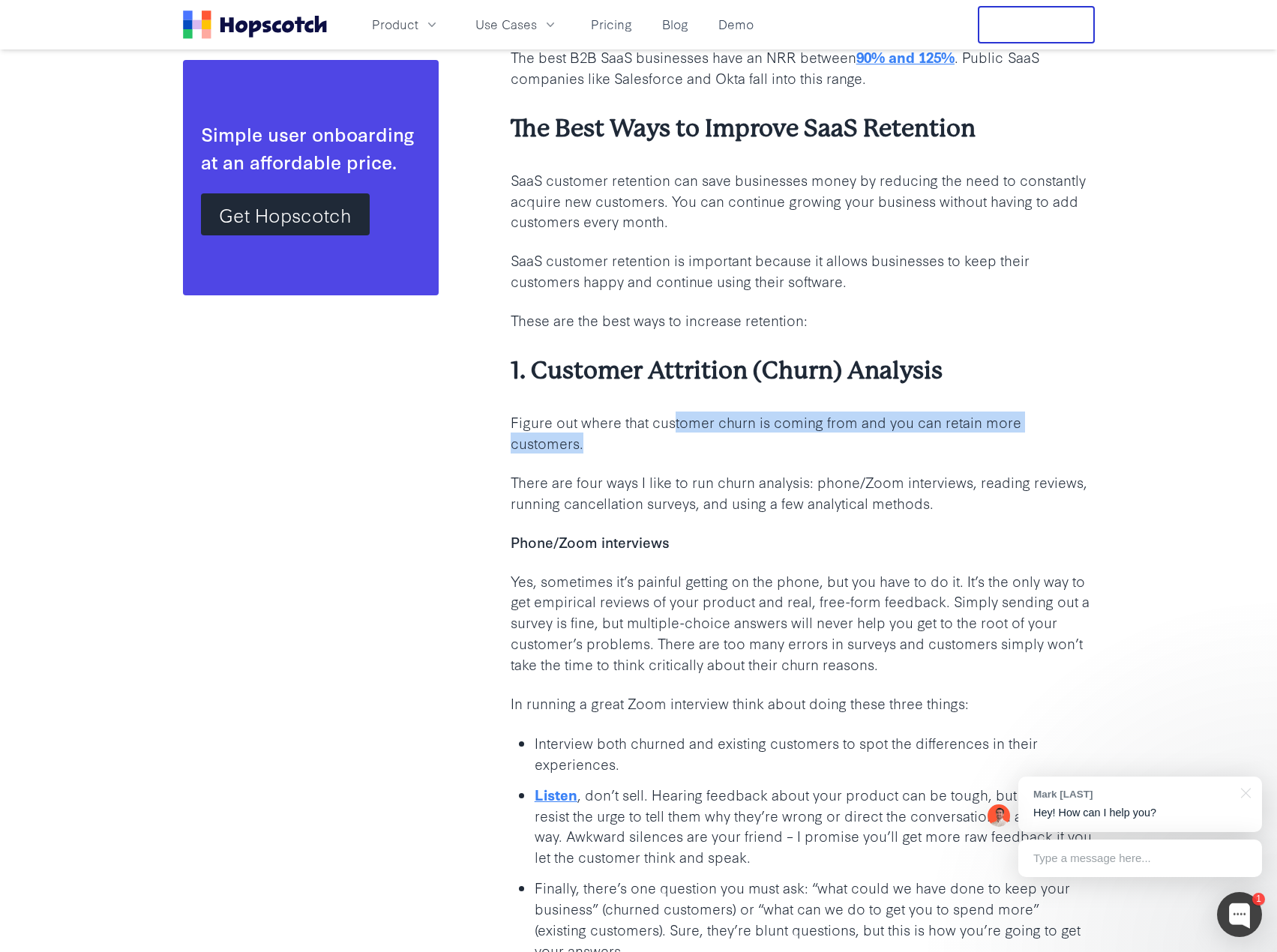 drag, startPoint x: 673, startPoint y: 421, endPoint x: 1159, endPoint y: 439, distance: 486.3332 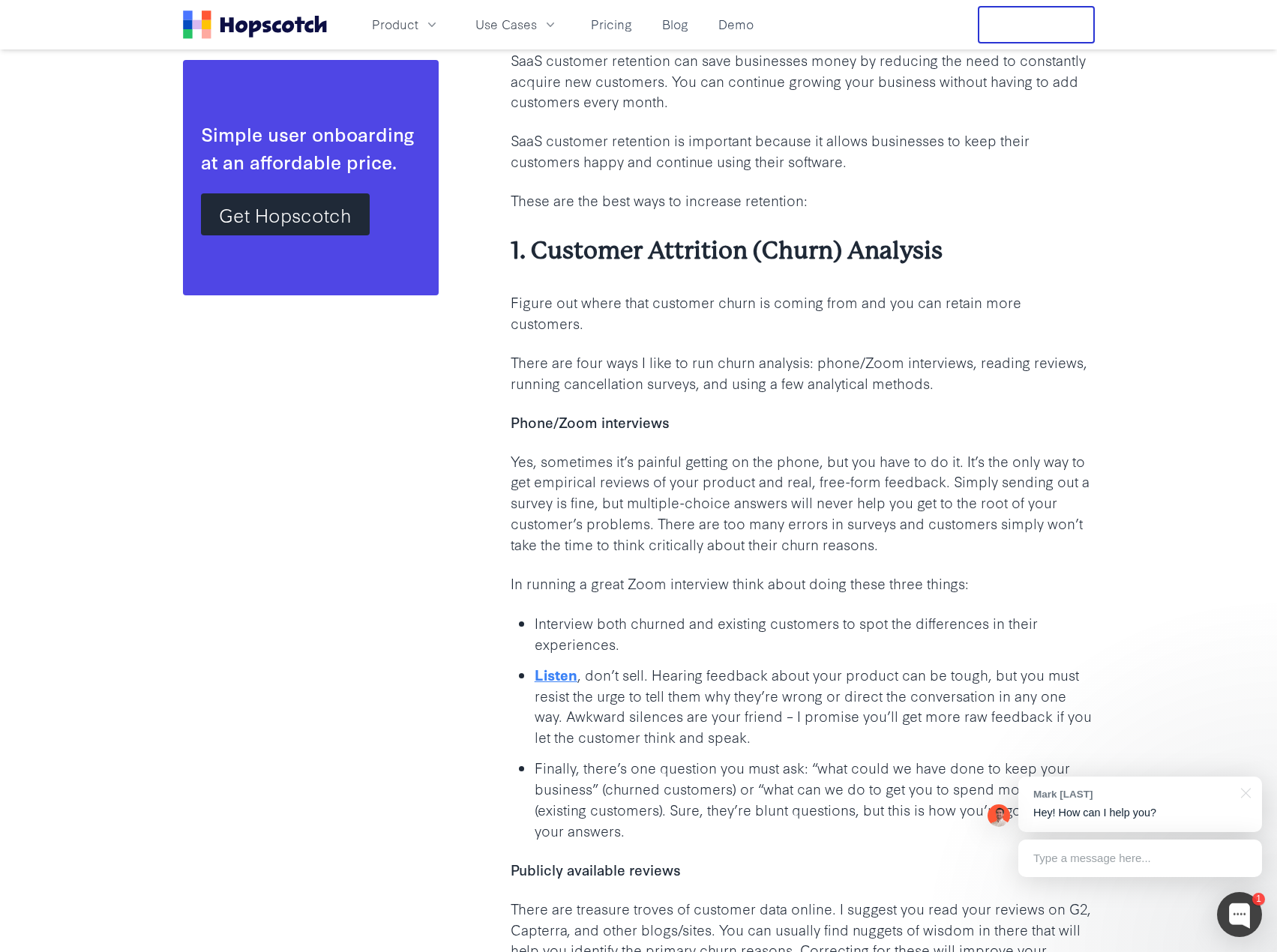 scroll, scrollTop: 2244, scrollLeft: 0, axis: vertical 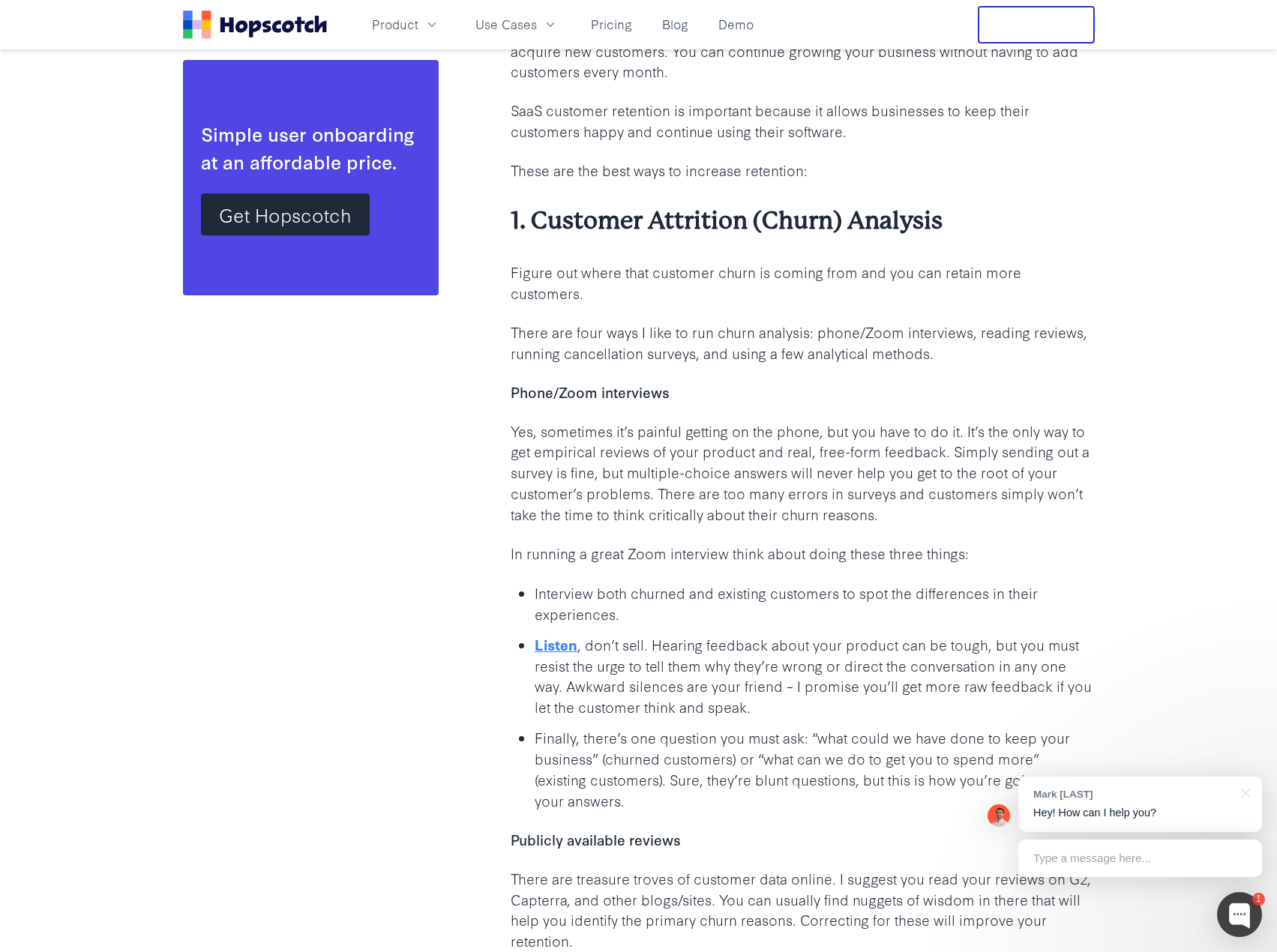 click on "Table of Contents Tap below to jump to section Customer Retention: a Definition Net Revenue Retention: a Definition The Best Ways to Improve SaaS Retention 1. Customer Attrition (Churn) Analysis 2. Create an Onboarding Process that Works 3. Dunning System 4. Practice Secondary Onboarding 5. Cancellation Flows: Dark Patterns 6. Community 7. Create Expansion Revenue 8. Give Users More Help Documentation Than You Think They Need 9. Get Data-Informed 10. Support Foreign Languages 11. Live Chat In-App Wrapping Up 📚 Read More Simple user onboarding at an affordable price. Get Hopscotch As the Software-as-a-Service (SaaS) industry continues to grow, so does the need for companies to focus on user retention and engagement. Retaining users is essential for the success of any SaaS business, as it ensures that customers don't churn and that the company maintains a healthy bottom line.  source If you’re  churning a large portion of your customers But there are a lot of best practices that can help.
90% and 125%" at bounding box center [639, 3465] 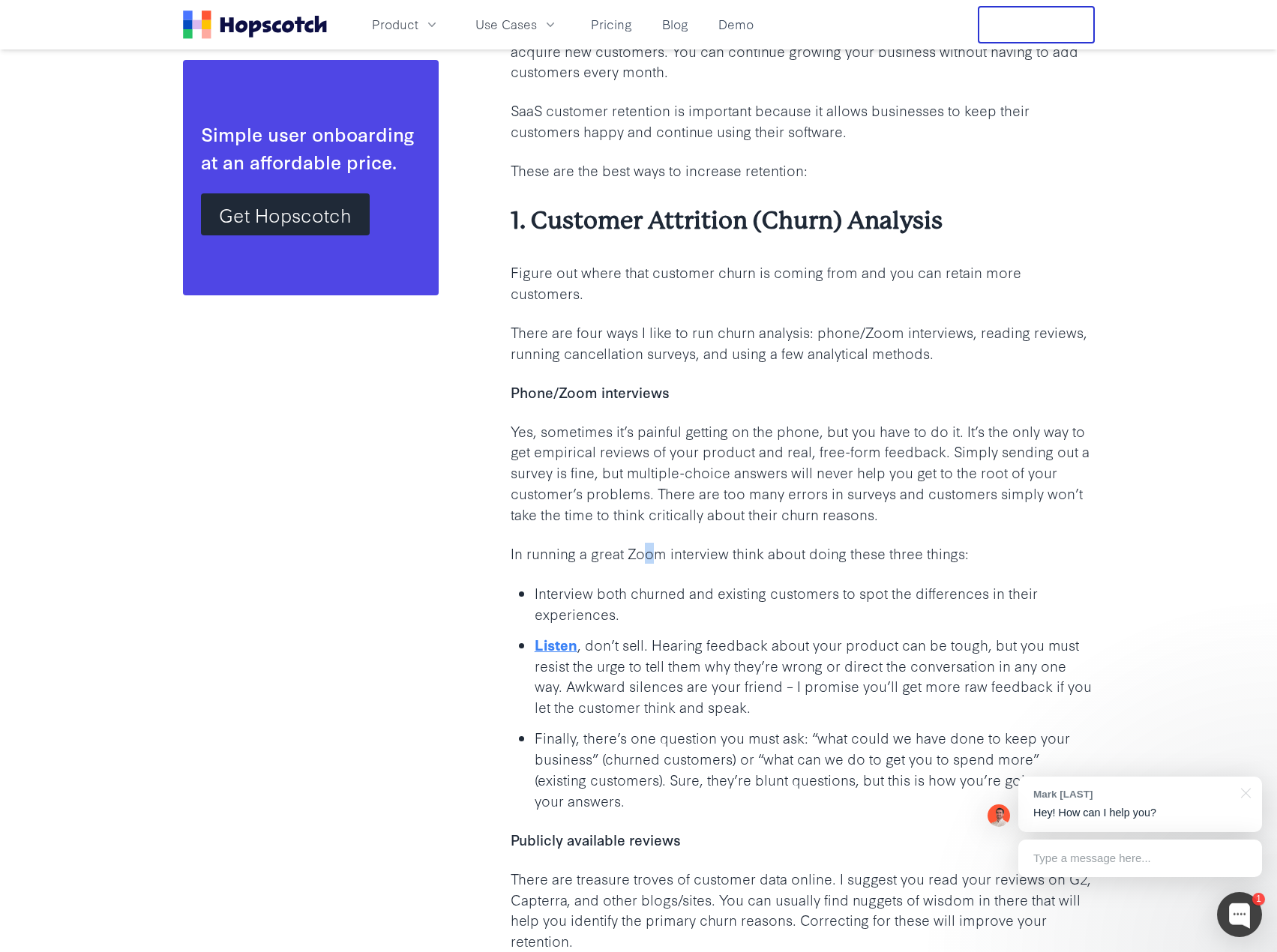 click on "In running a great Zoom interview think about doing these three things:" at bounding box center (802, 553) 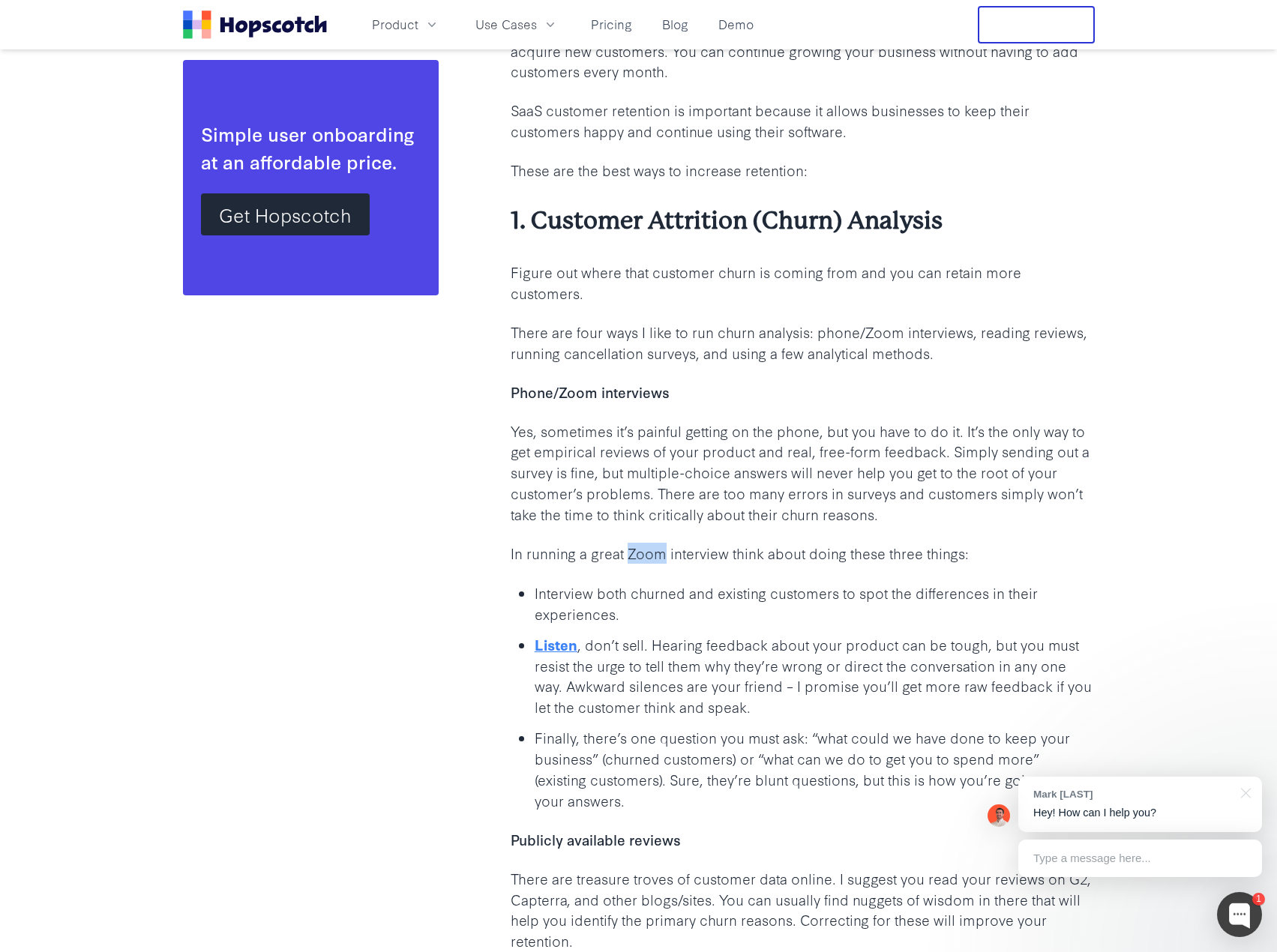 click on "In running a great Zoom interview think about doing these three things:" at bounding box center [802, 553] 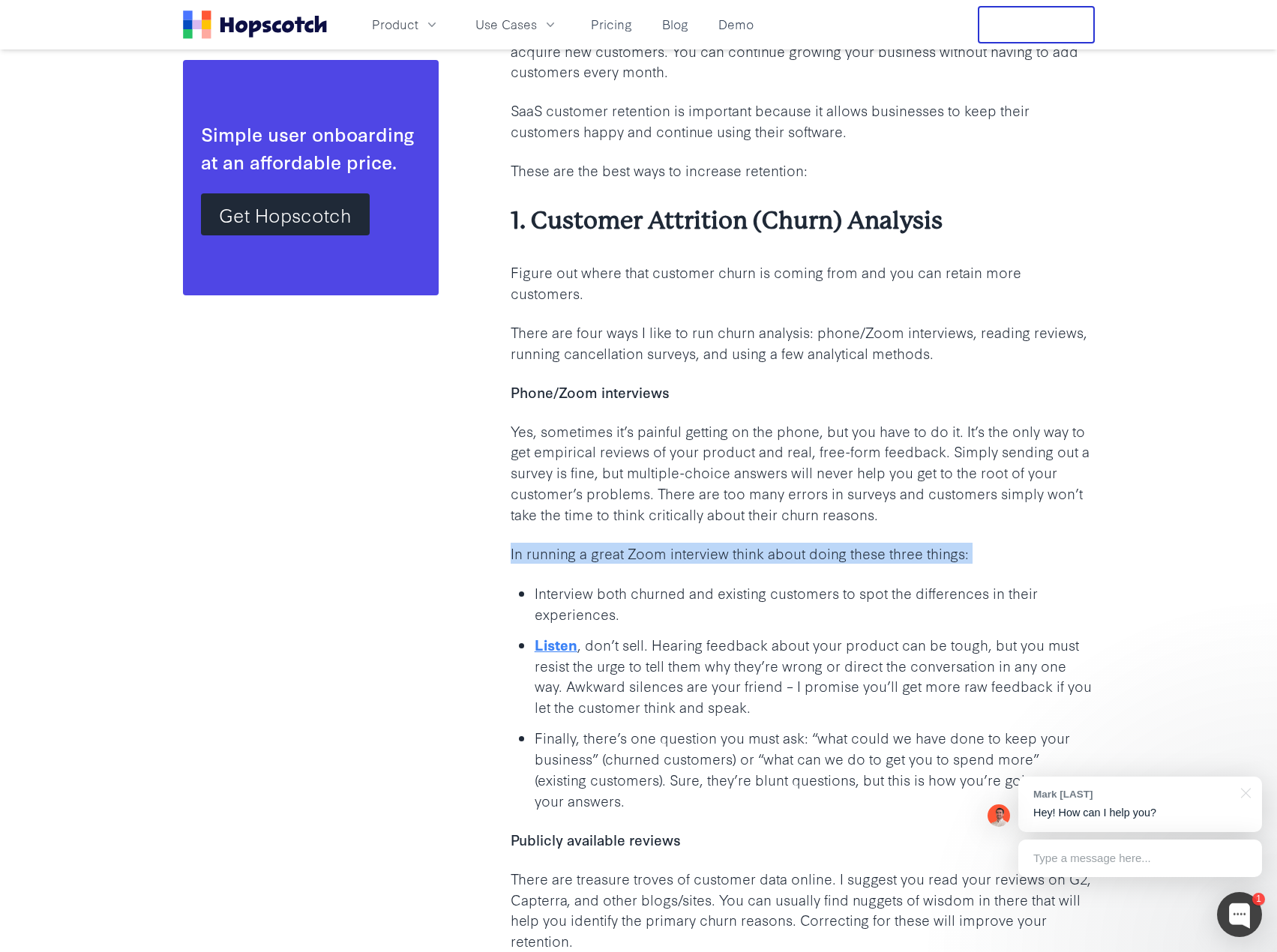 click on "In running a great Zoom interview think about doing these three things:" at bounding box center (802, 553) 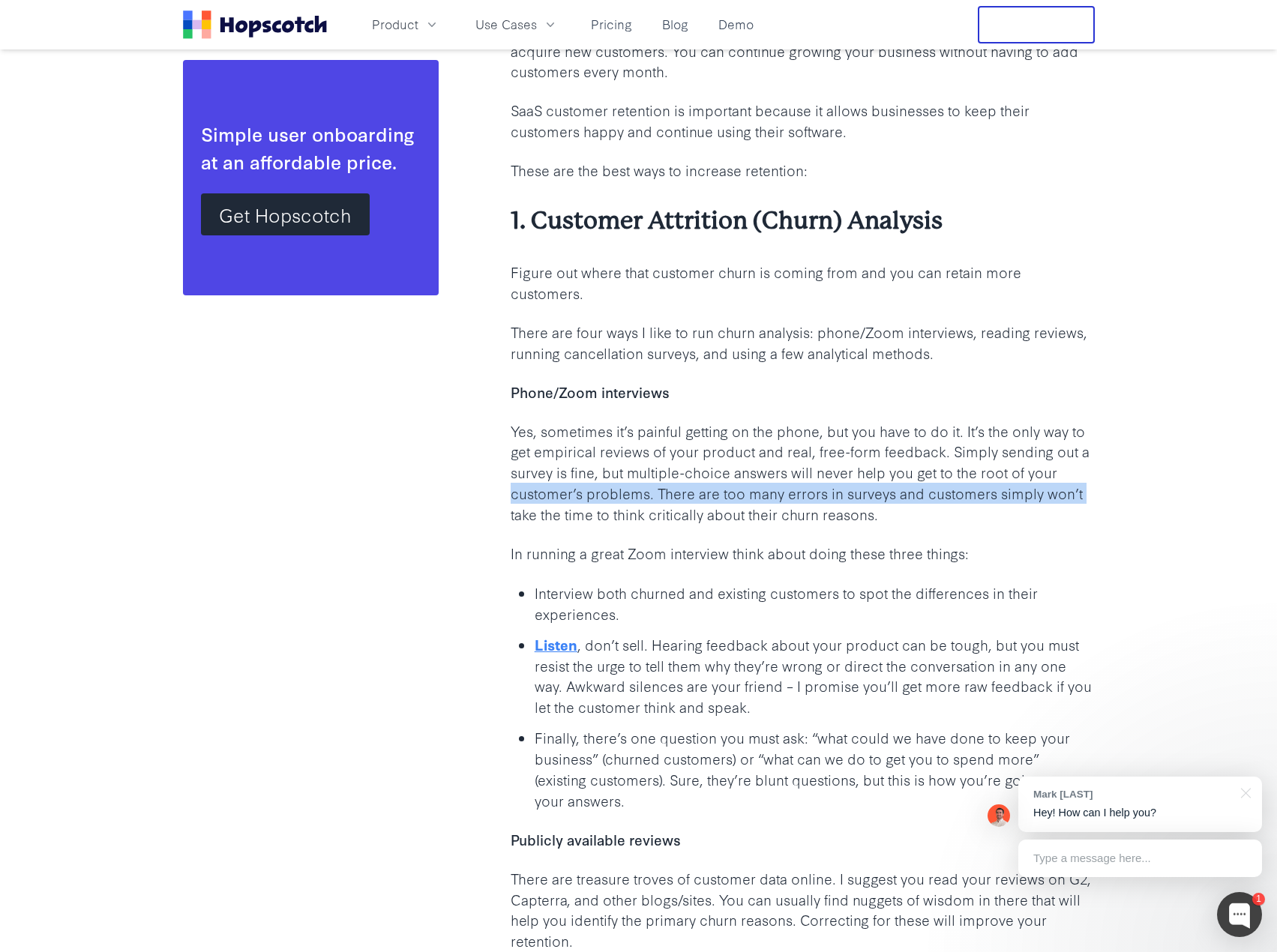 click on "Yes, sometimes it’s painful getting on the phone, but you have to do it. It’s the only way to get empirical reviews of your product and real, free-form feedback. Simply sending out a survey is fine, but multiple-choice answers will never help you get to the root of your customer’s problems. There are too many errors in surveys and customers simply won’t take the time to think critically about their churn reasons." at bounding box center (802, 472) 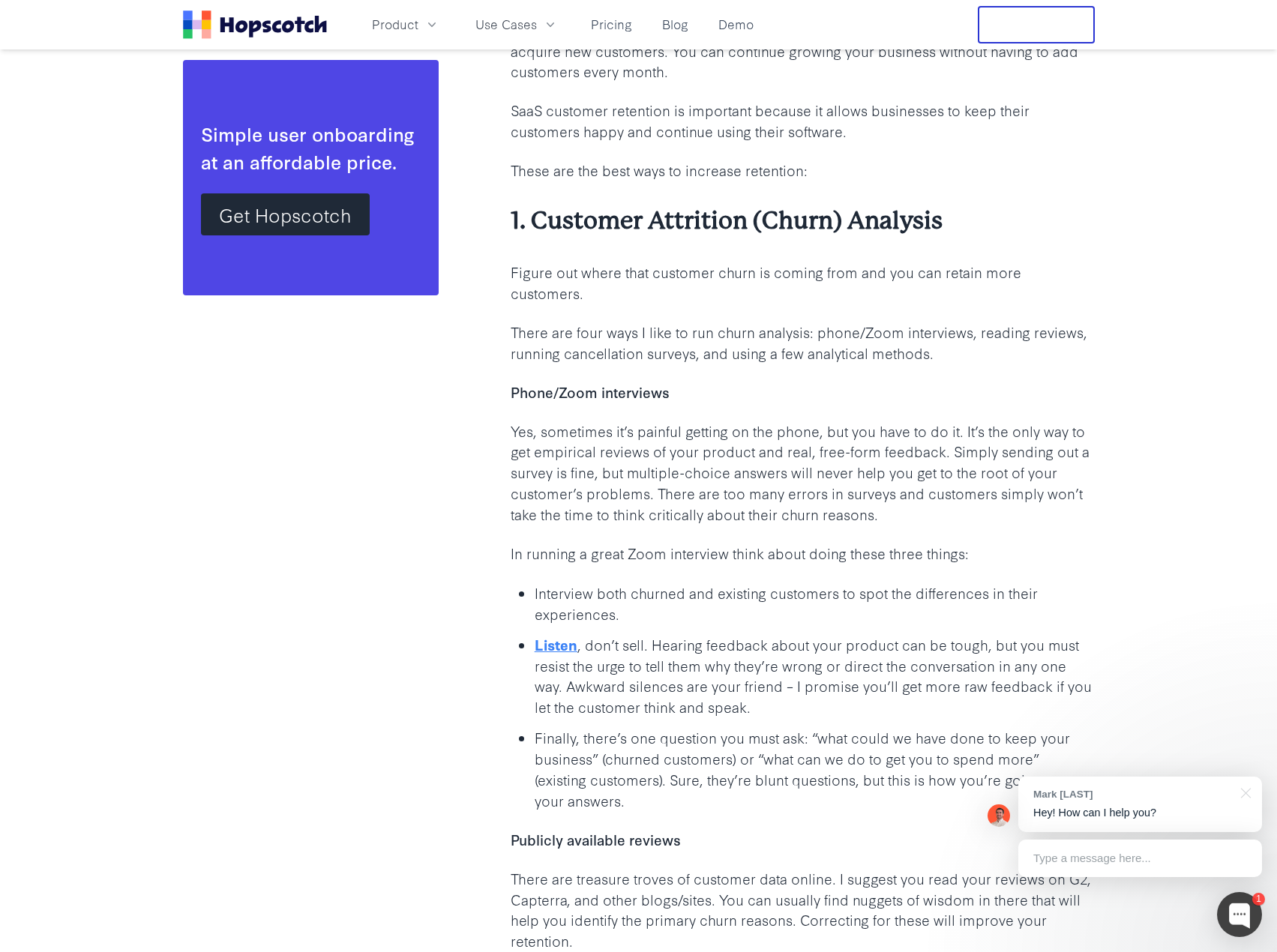 click on "Yes, sometimes it’s painful getting on the phone, but you have to do it. It’s the only way to get empirical reviews of your product and real, free-form feedback. Simply sending out a survey is fine, but multiple-choice answers will never help you get to the root of your customer’s problems. There are too many errors in surveys and customers simply won’t take the time to think critically about their churn reasons." at bounding box center (802, 472) 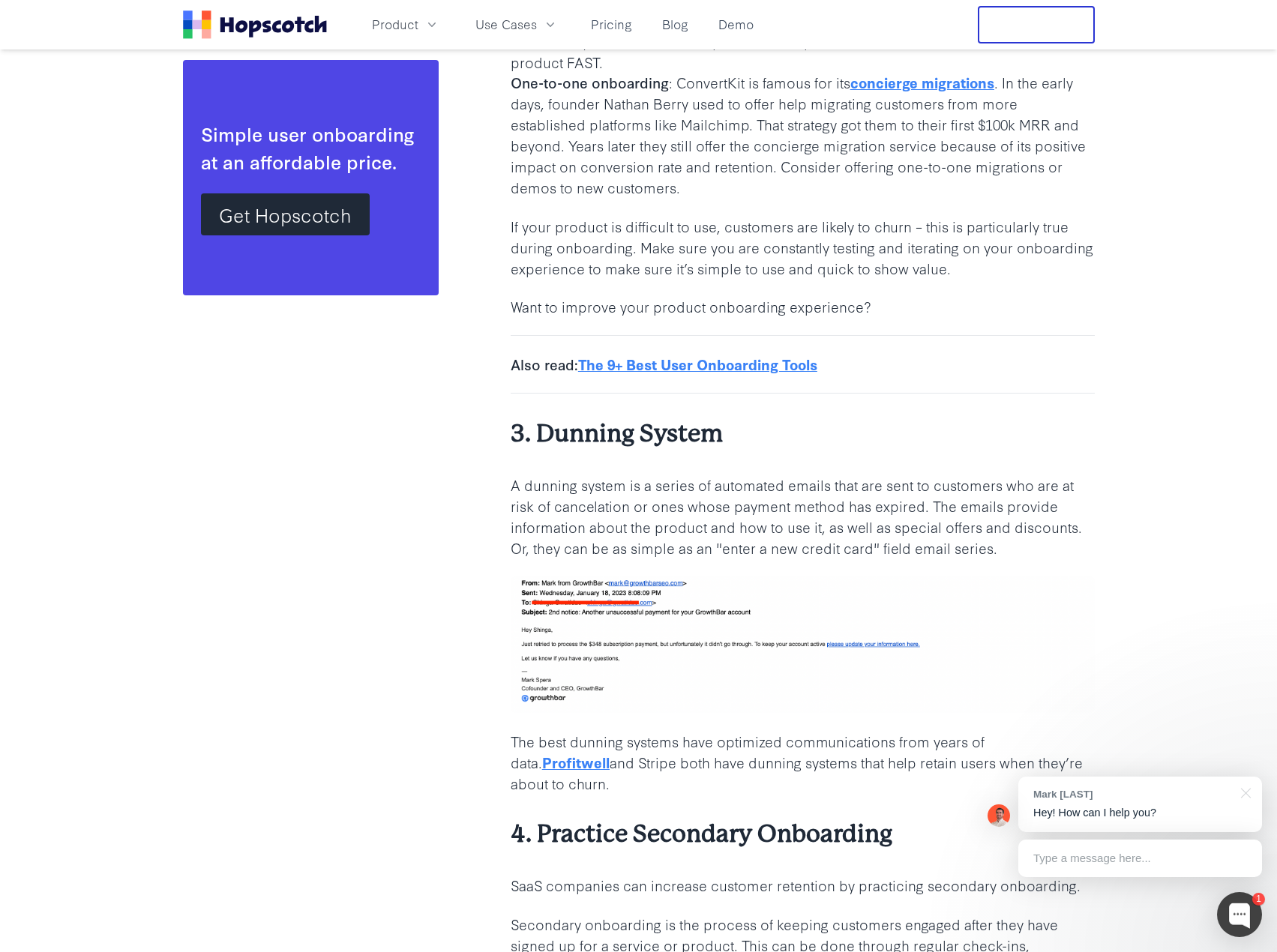 scroll, scrollTop: 6054, scrollLeft: 0, axis: vertical 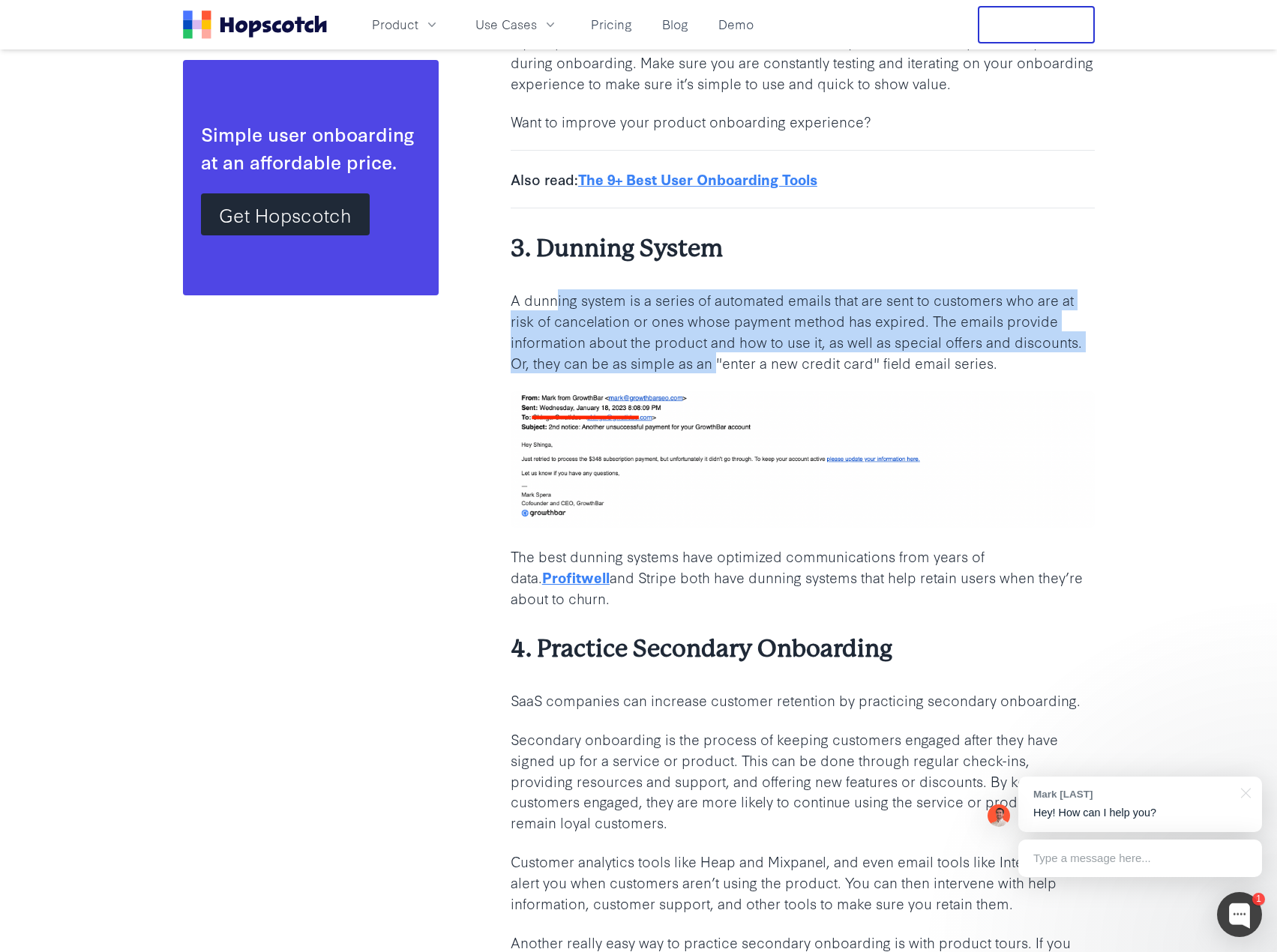 drag, startPoint x: 559, startPoint y: 273, endPoint x: 718, endPoint y: 338, distance: 171.77311 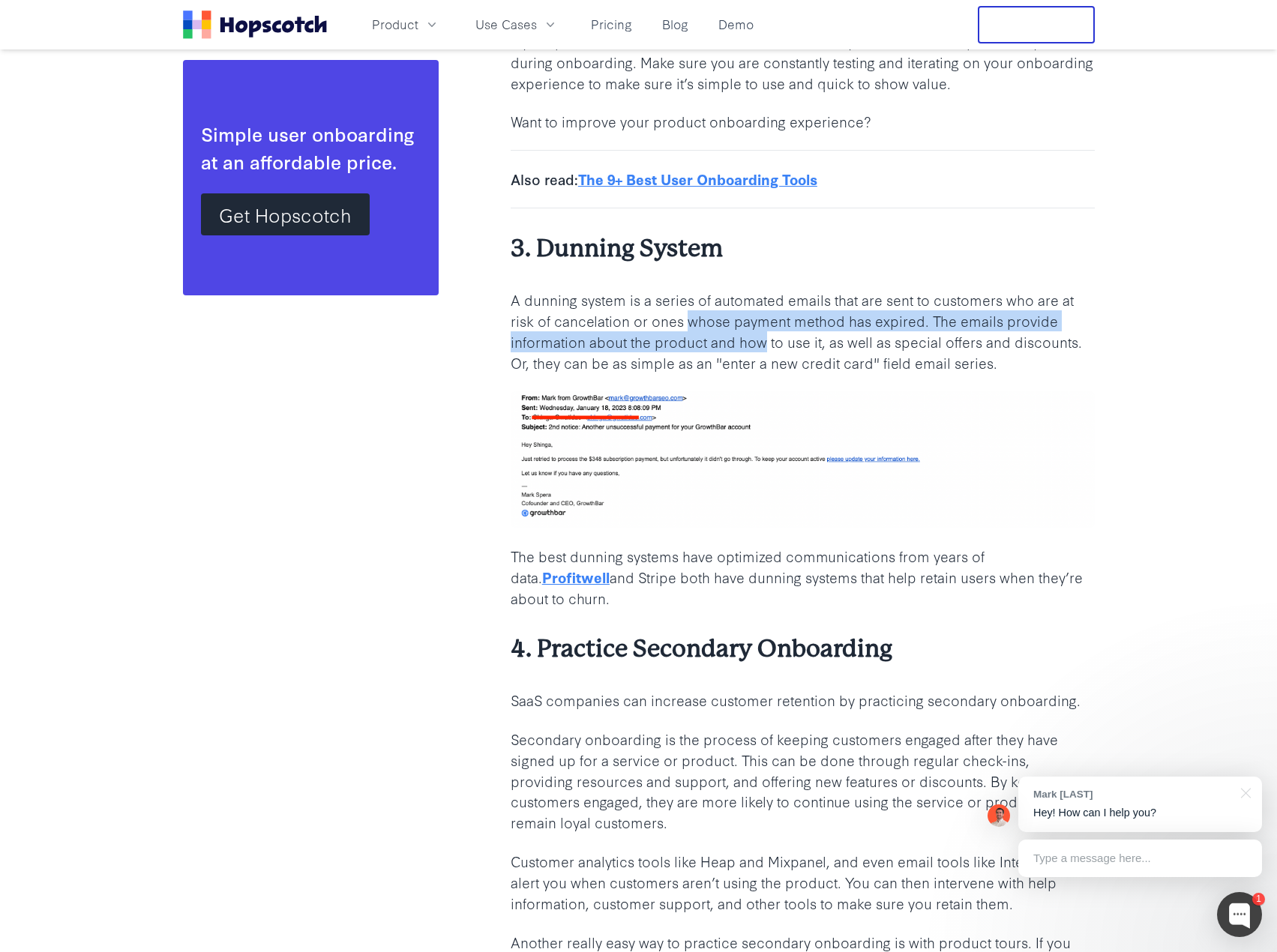drag, startPoint x: 716, startPoint y: 289, endPoint x: 757, endPoint y: 319, distance: 50.80354 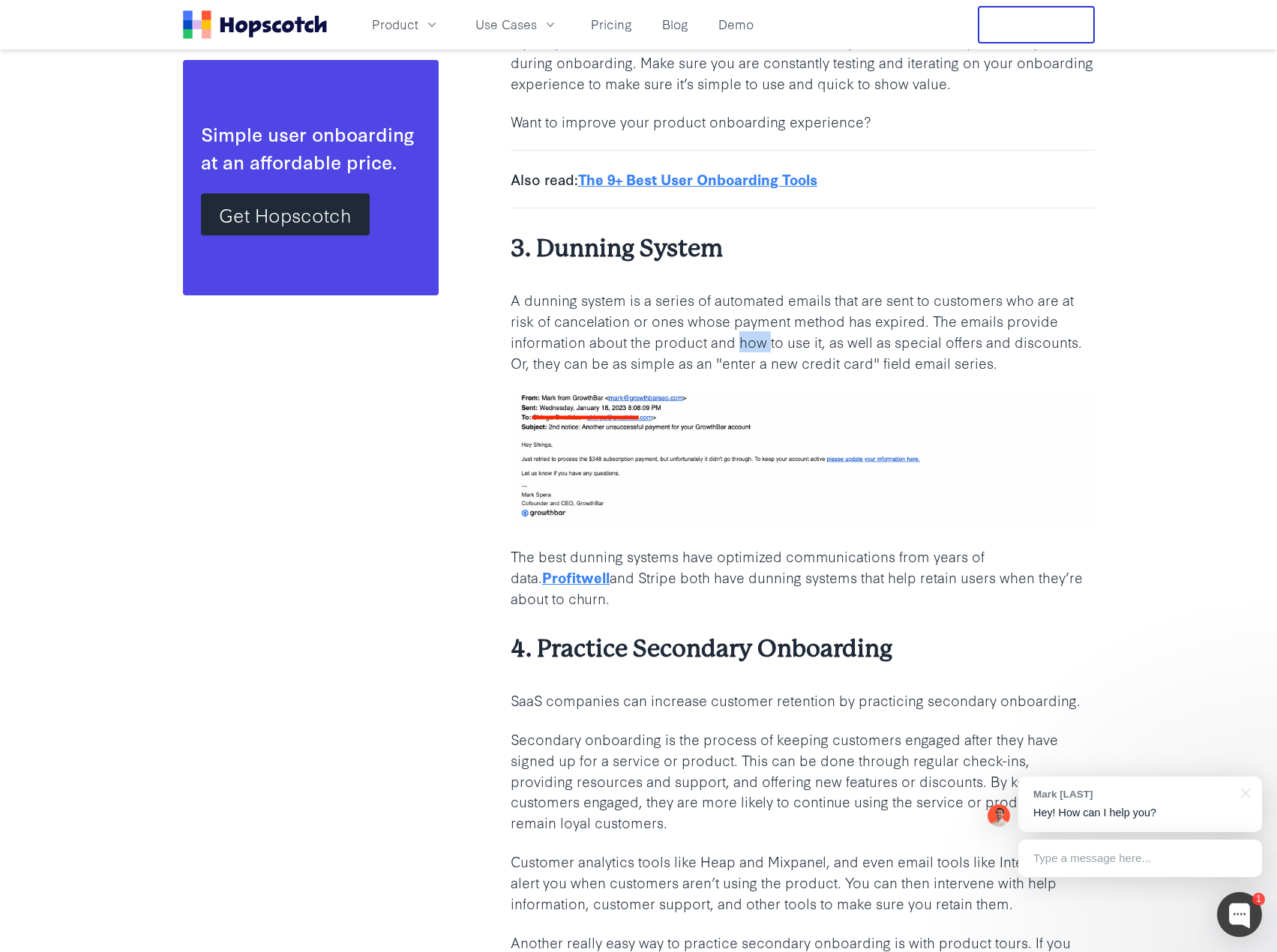 drag, startPoint x: 757, startPoint y: 319, endPoint x: 755, endPoint y: 296, distance: 23.086793 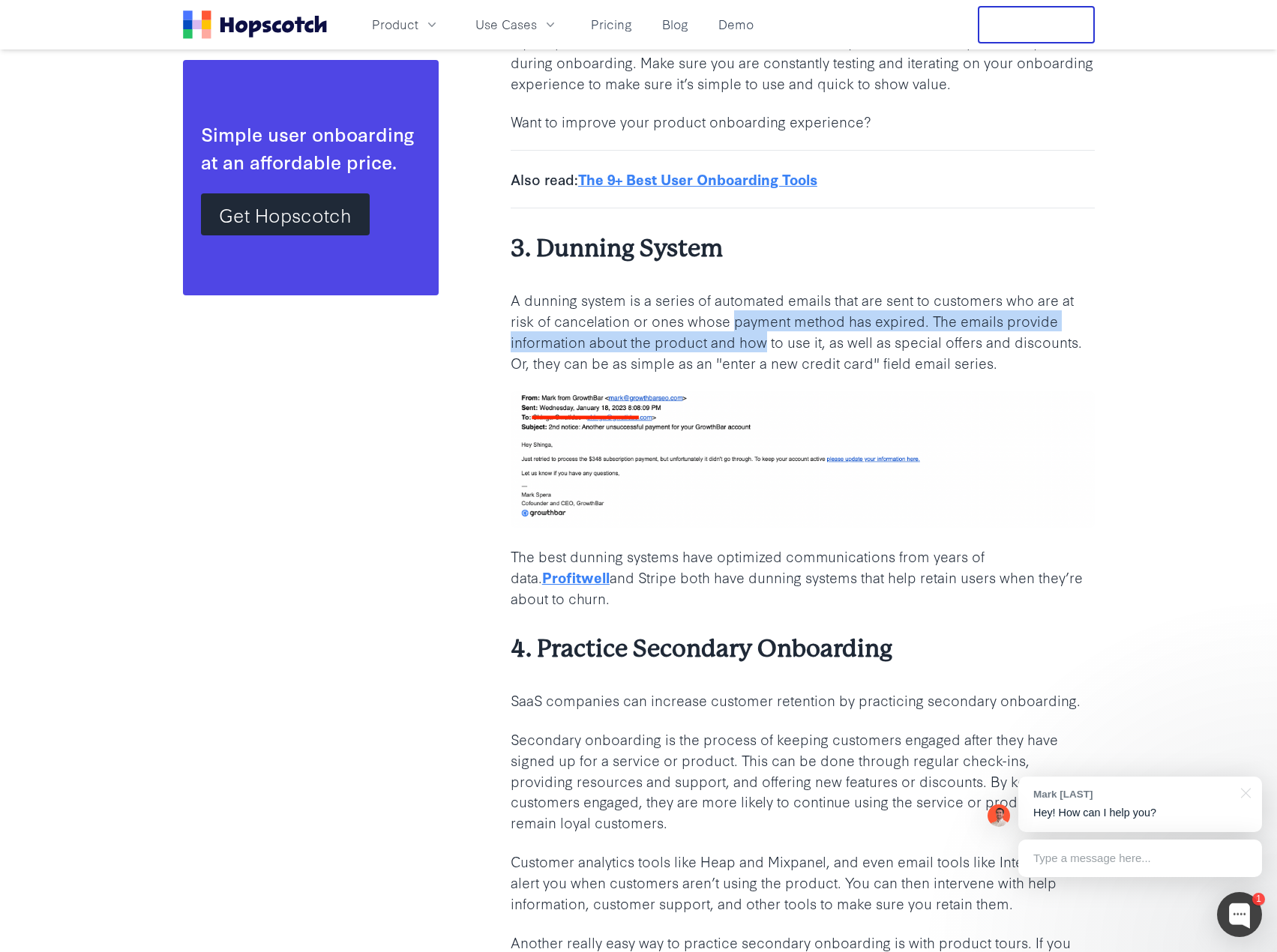 click on "A dunning system is a series of automated emails that are sent to customers who are at risk of cancelation or ones whose payment method has expired. The emails provide information about the product and how to use it, as well as special offers and discounts. Or, they can be as simple as an "enter a new credit card" field email series." at bounding box center (802, 331) 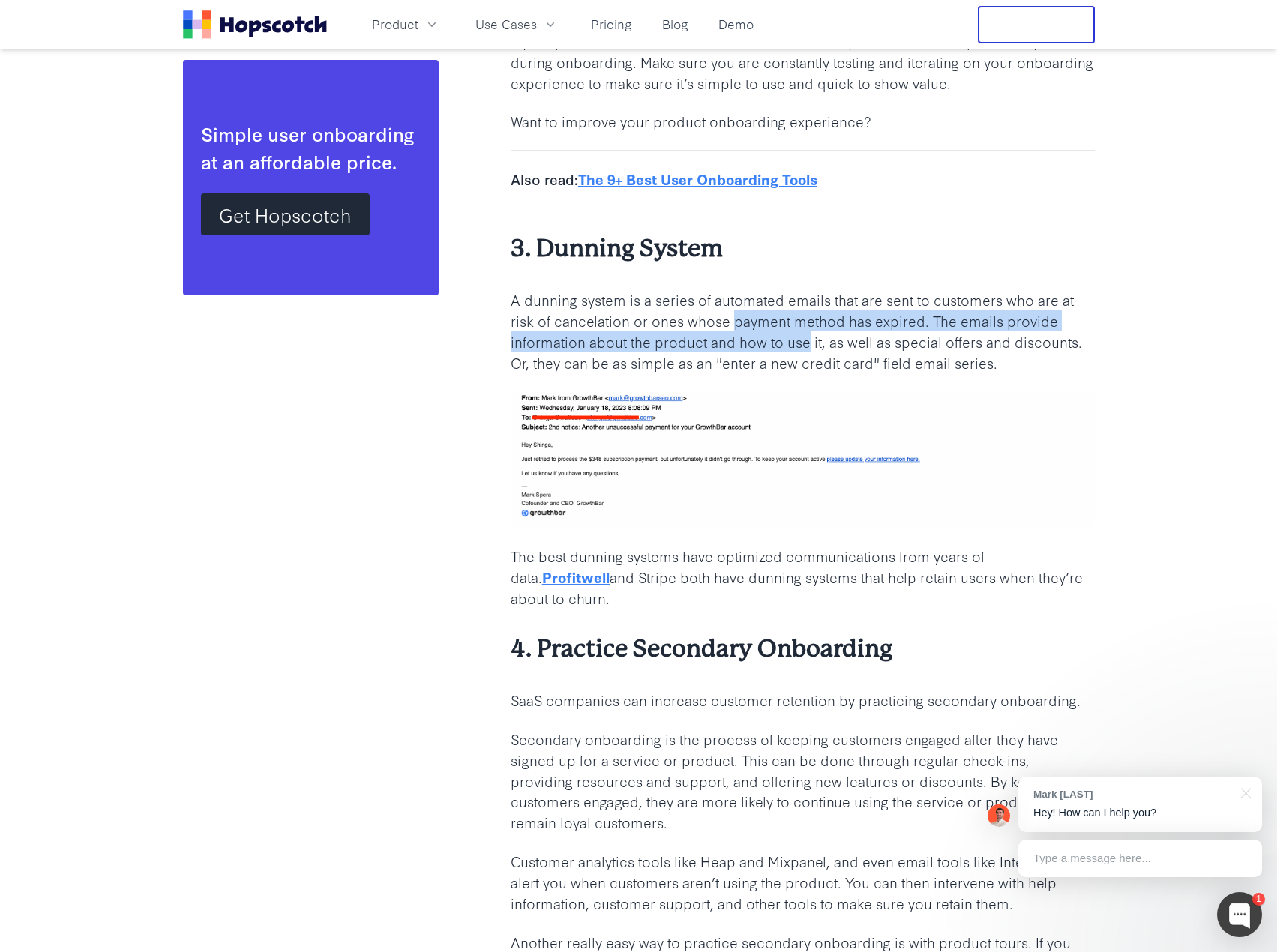 drag, startPoint x: 755, startPoint y: 296, endPoint x: 788, endPoint y: 311, distance: 36.249138 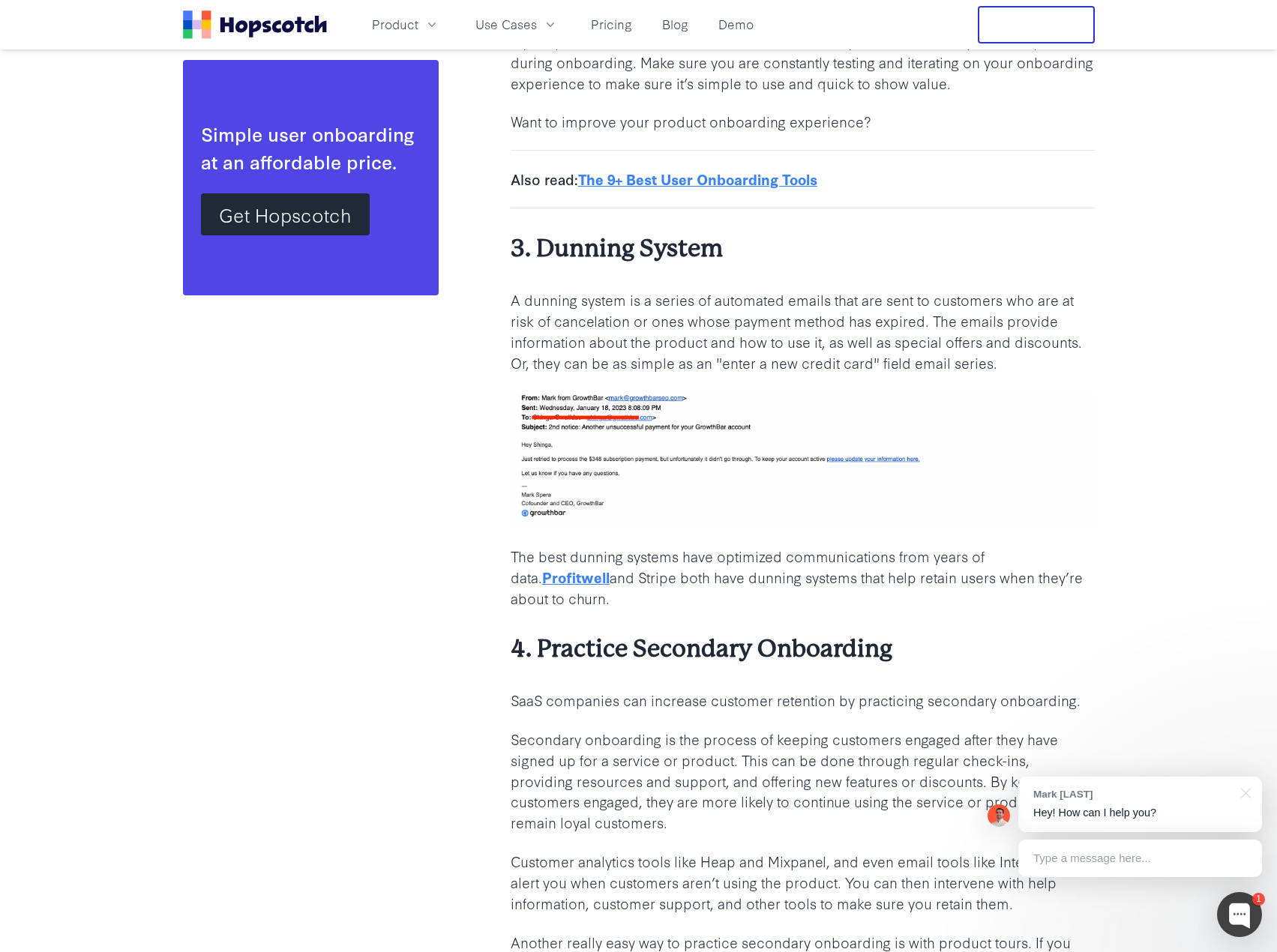 click on "A dunning system is a series of automated emails that are sent to customers who are at risk of cancelation or ones whose payment method has expired. The emails provide information about the product and how to use it, as well as special offers and discounts. Or, they can be as simple as an "enter a new credit card" field email series." at bounding box center [802, 331] 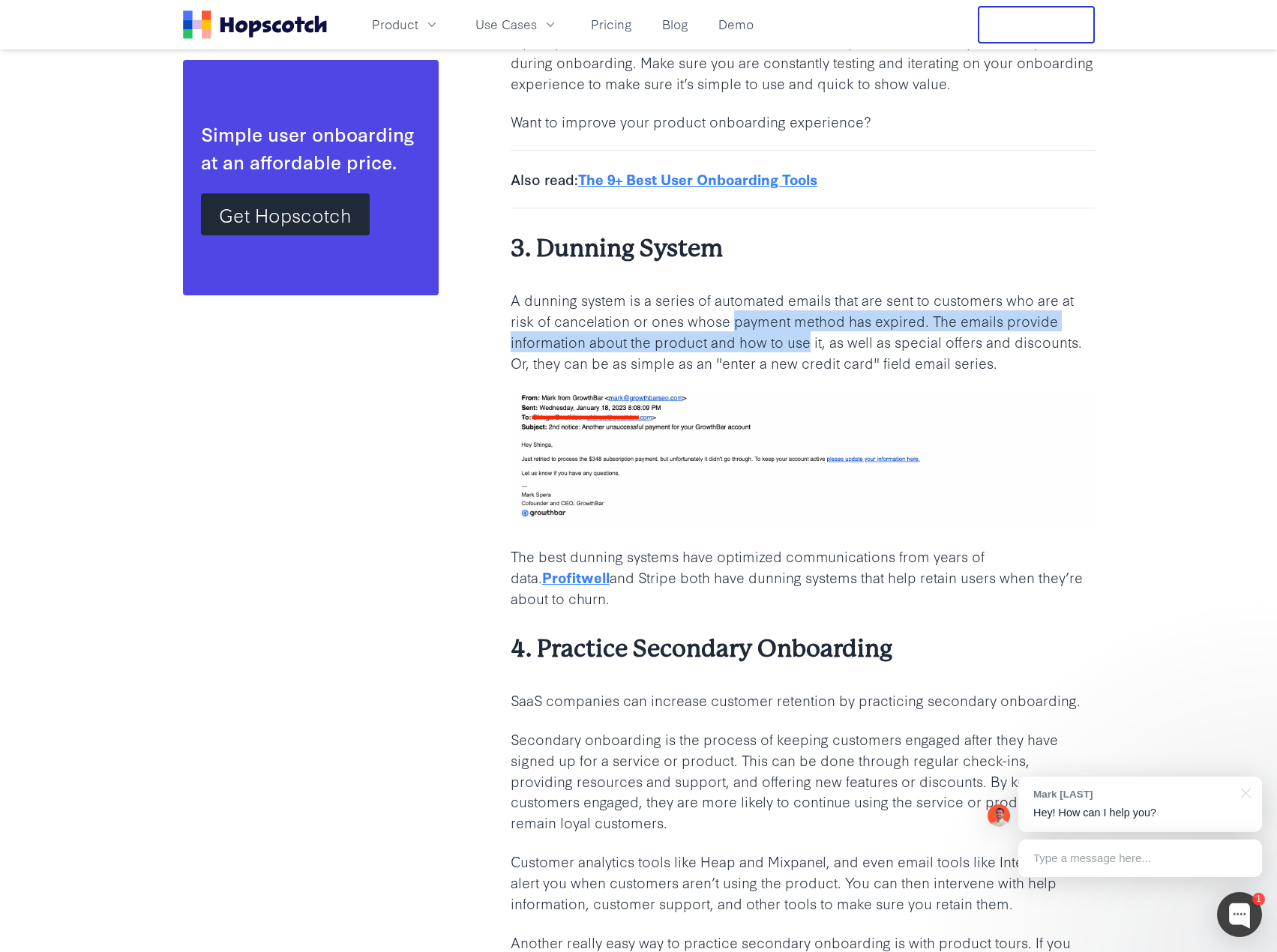 drag, startPoint x: 788, startPoint y: 311, endPoint x: 780, endPoint y: 301, distance: 12.806248 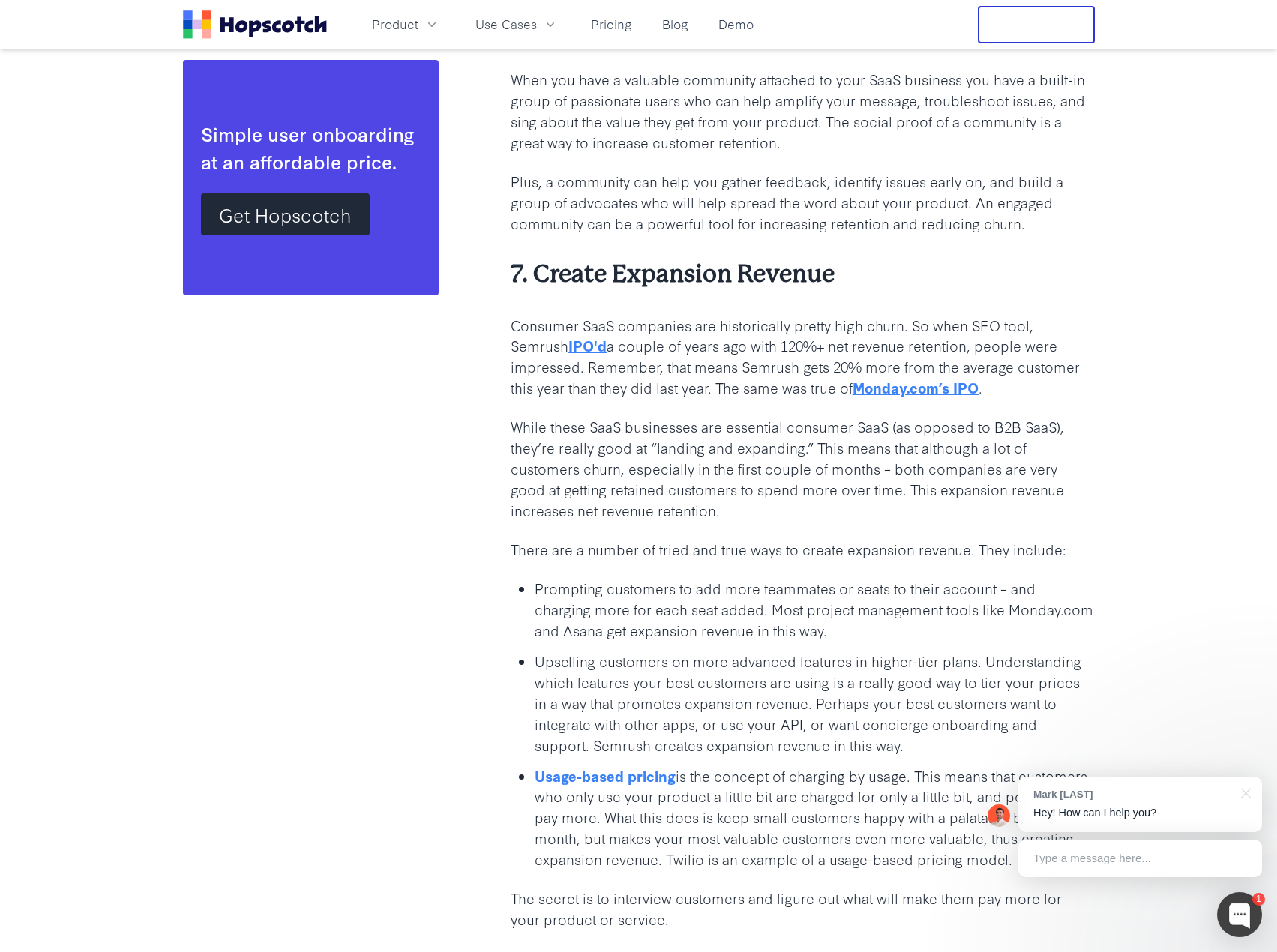 scroll, scrollTop: 8408, scrollLeft: 0, axis: vertical 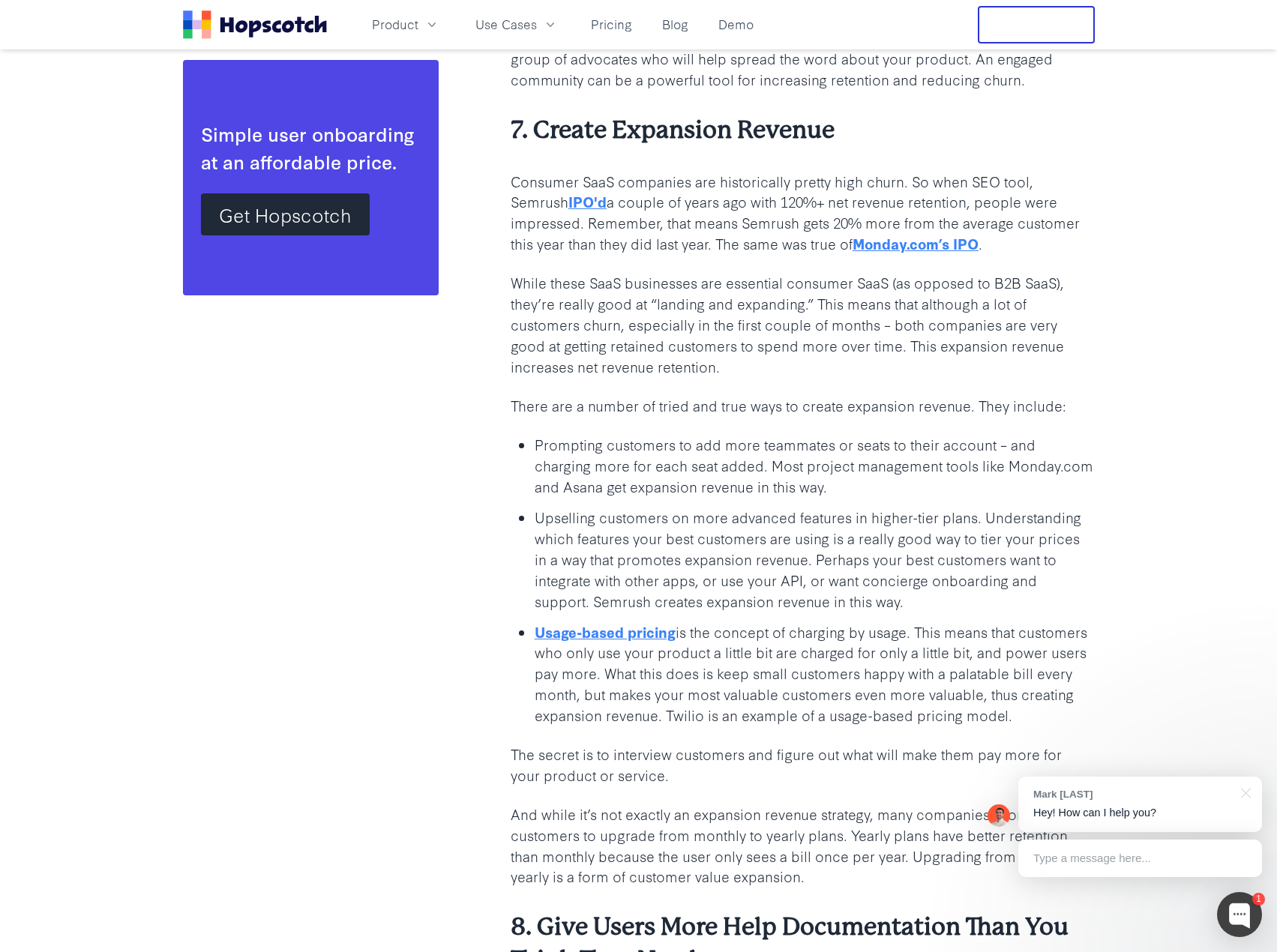 click on "While these SaaS businesses are essential consumer SaaS (as opposed to B2B SaaS), they’re really good at “landing and expanding.” This means that although a lot of customers churn, especially in the first couple of months – both companies are very good at getting retained customers to spend more over time. This expansion revenue increases net revenue retention." at bounding box center (802, 324) 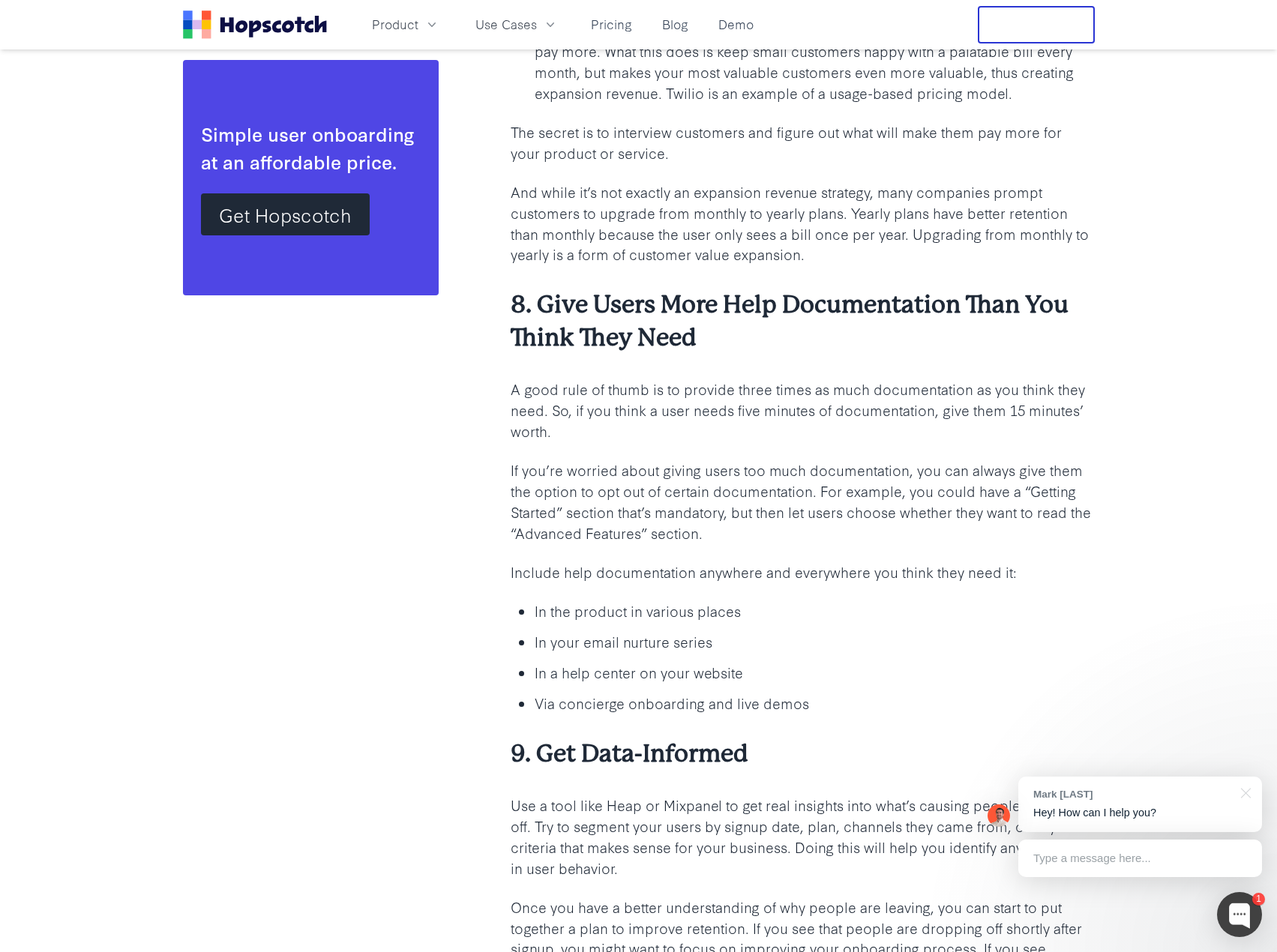 scroll, scrollTop: 9105, scrollLeft: 0, axis: vertical 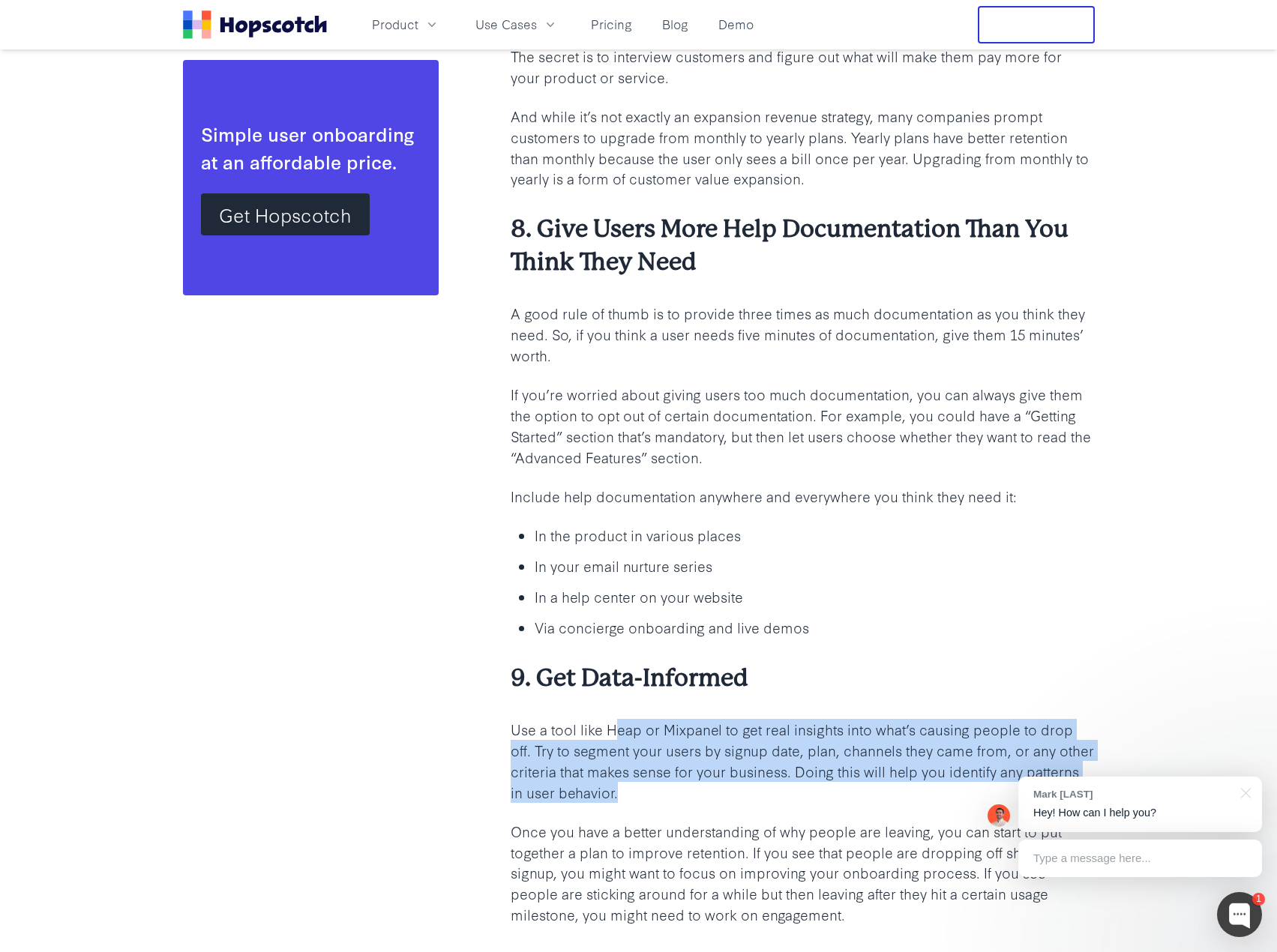 drag, startPoint x: 619, startPoint y: 683, endPoint x: 628, endPoint y: 753, distance: 70.5762 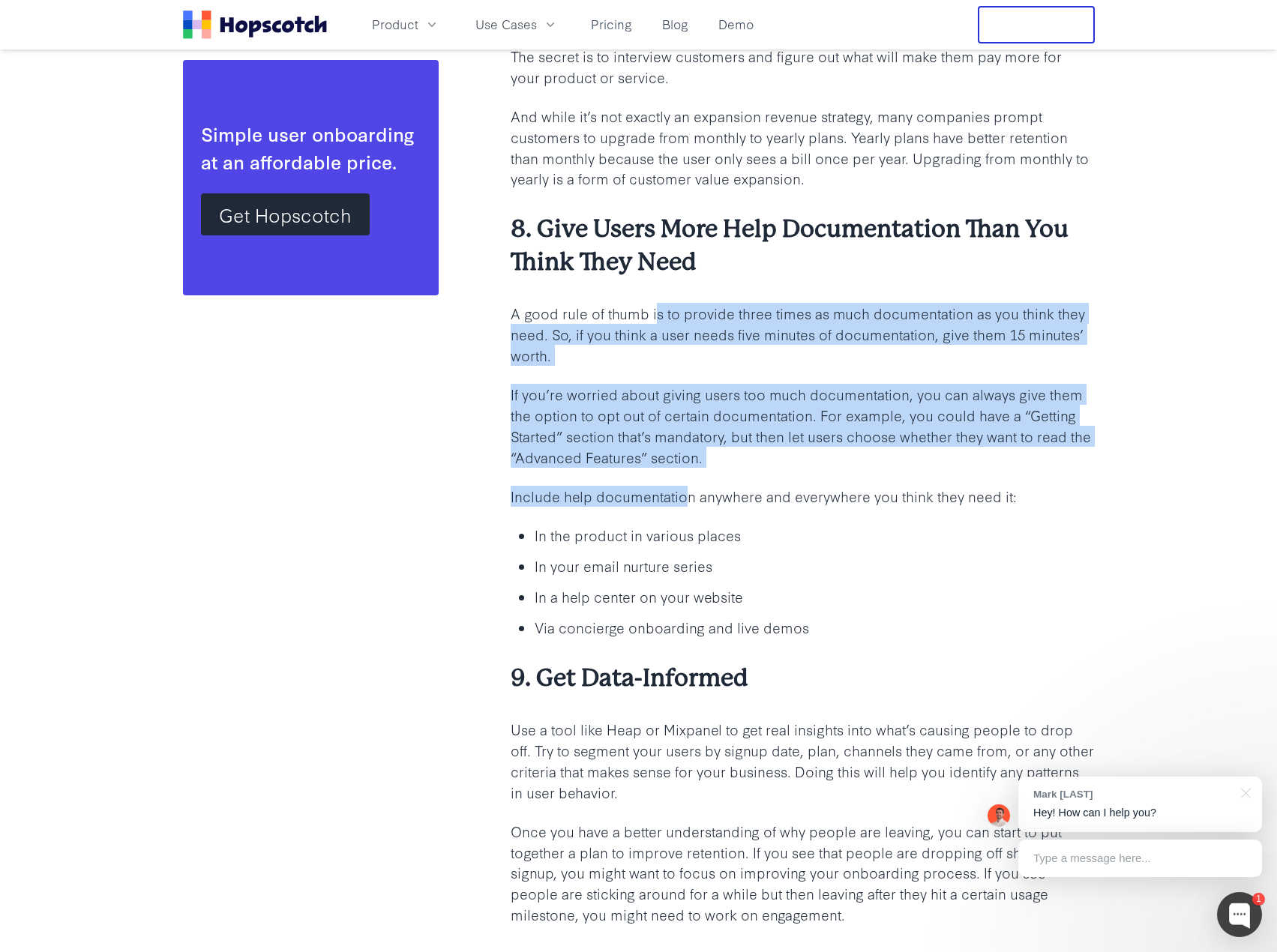 drag, startPoint x: 655, startPoint y: 278, endPoint x: 688, endPoint y: 450, distance: 175.13709 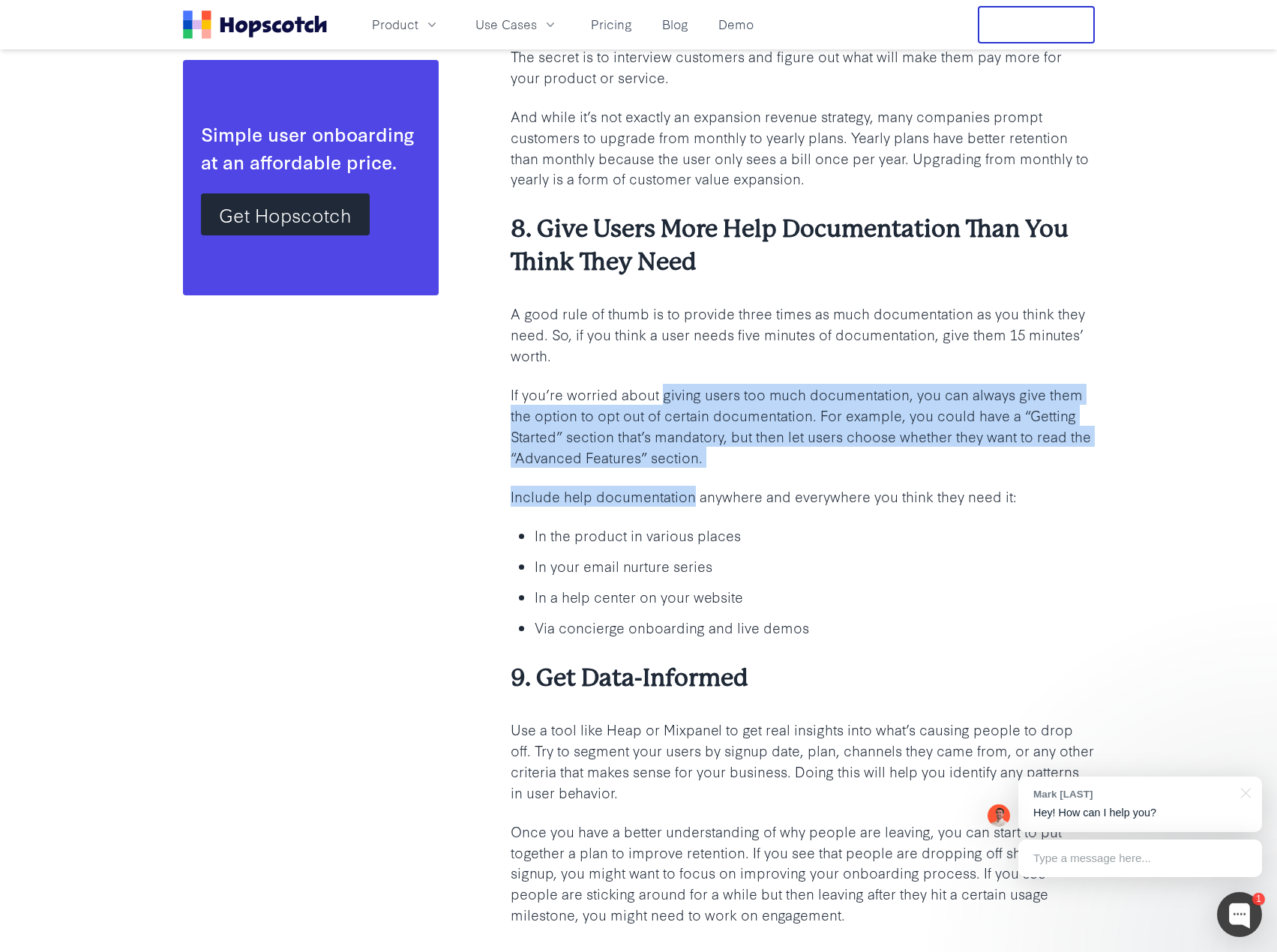 drag, startPoint x: 688, startPoint y: 450, endPoint x: 680, endPoint y: 315, distance: 135.23683 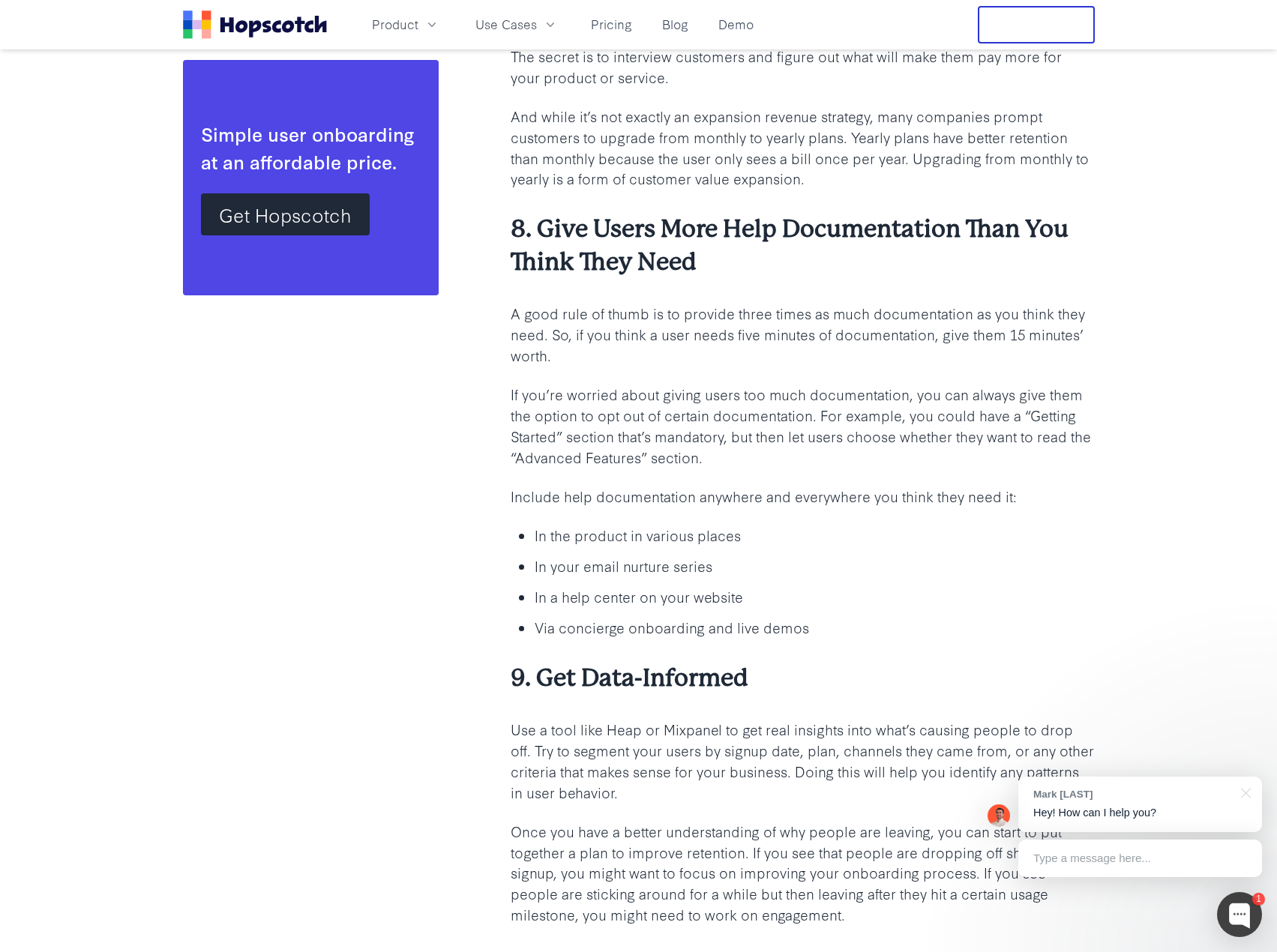 click on "In the product in various places" at bounding box center (814, 535) 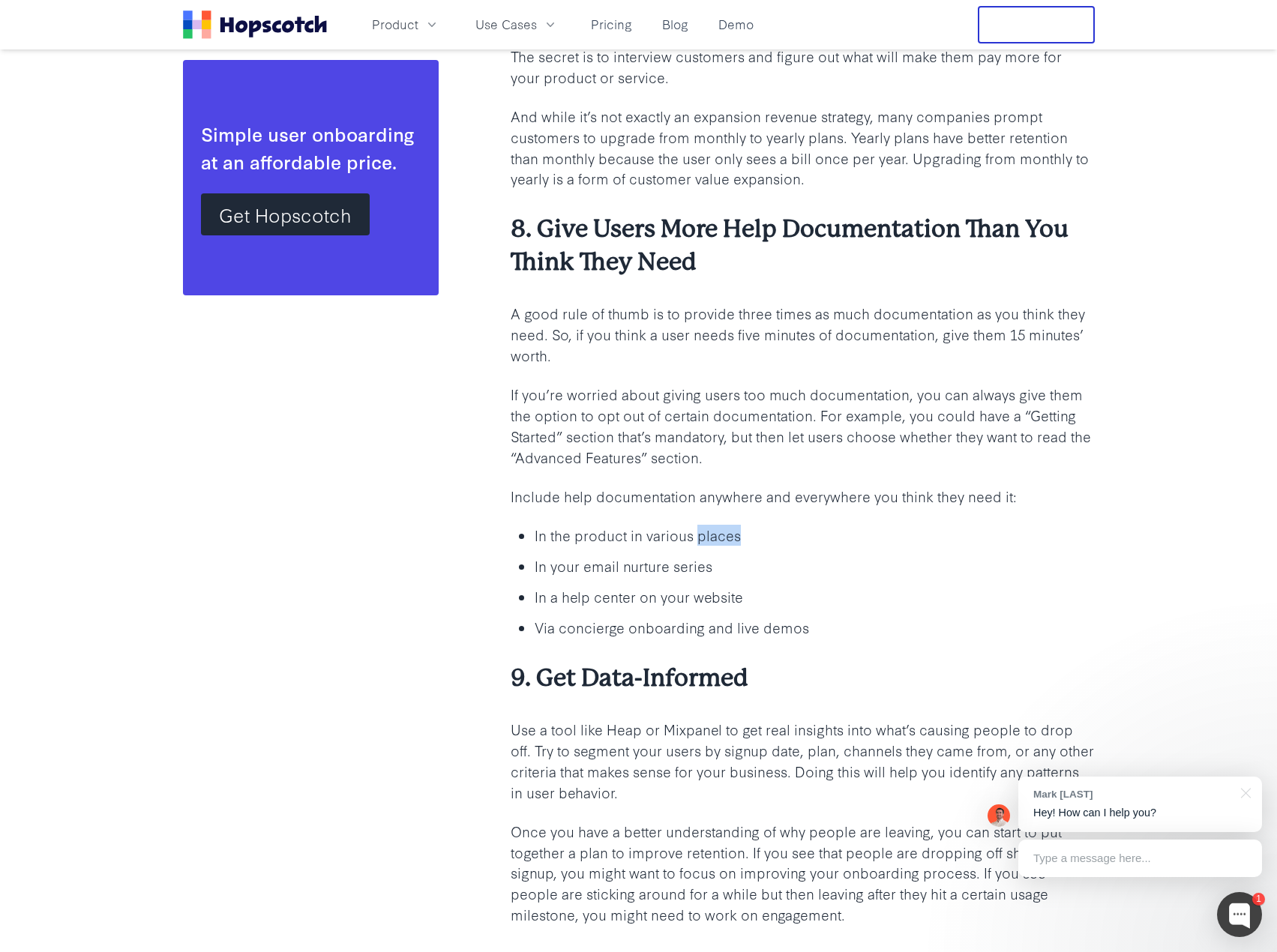 click on "In the product in various places" at bounding box center (814, 535) 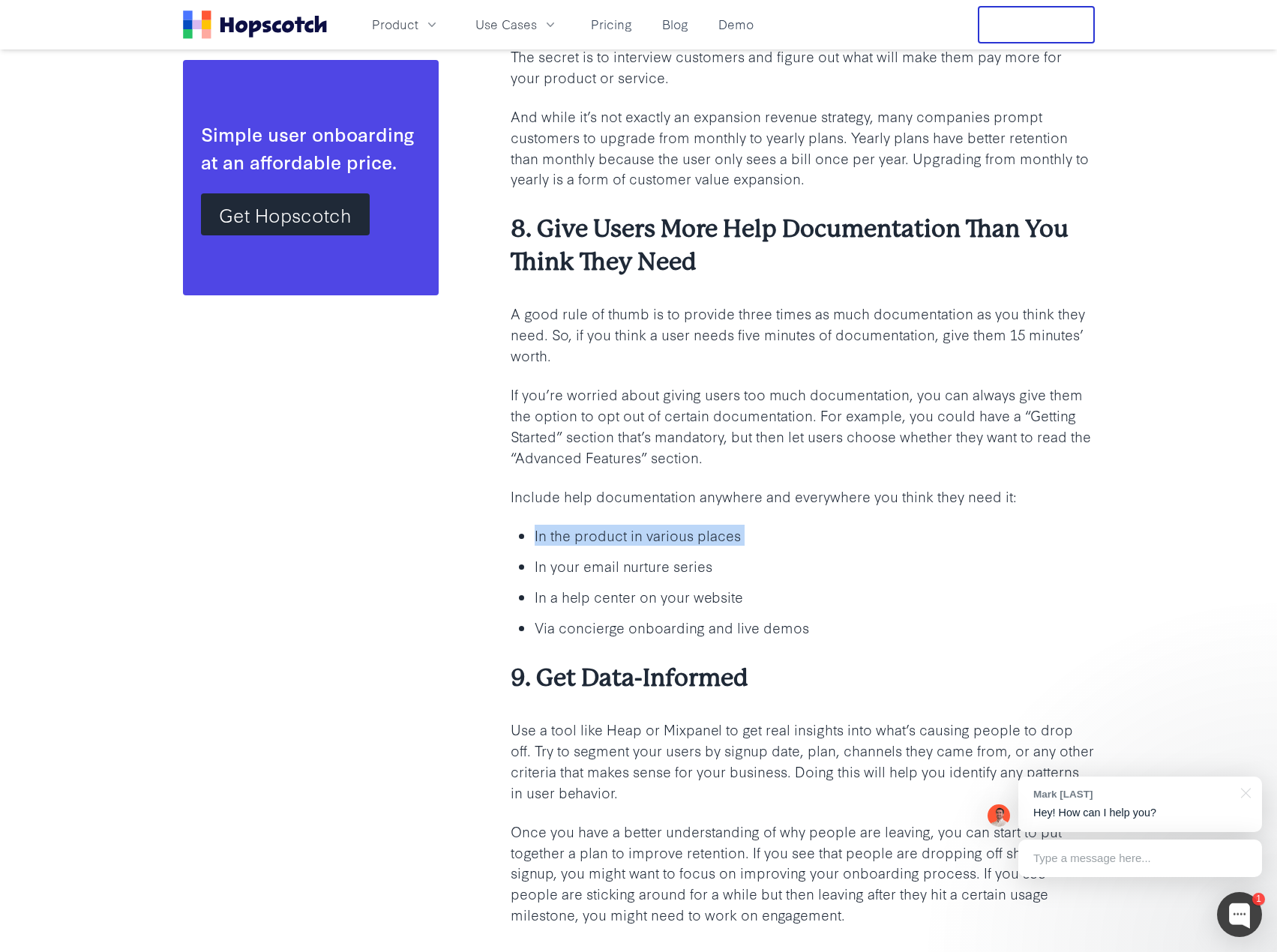 drag, startPoint x: 730, startPoint y: 495, endPoint x: 809, endPoint y: 498, distance: 79.05694 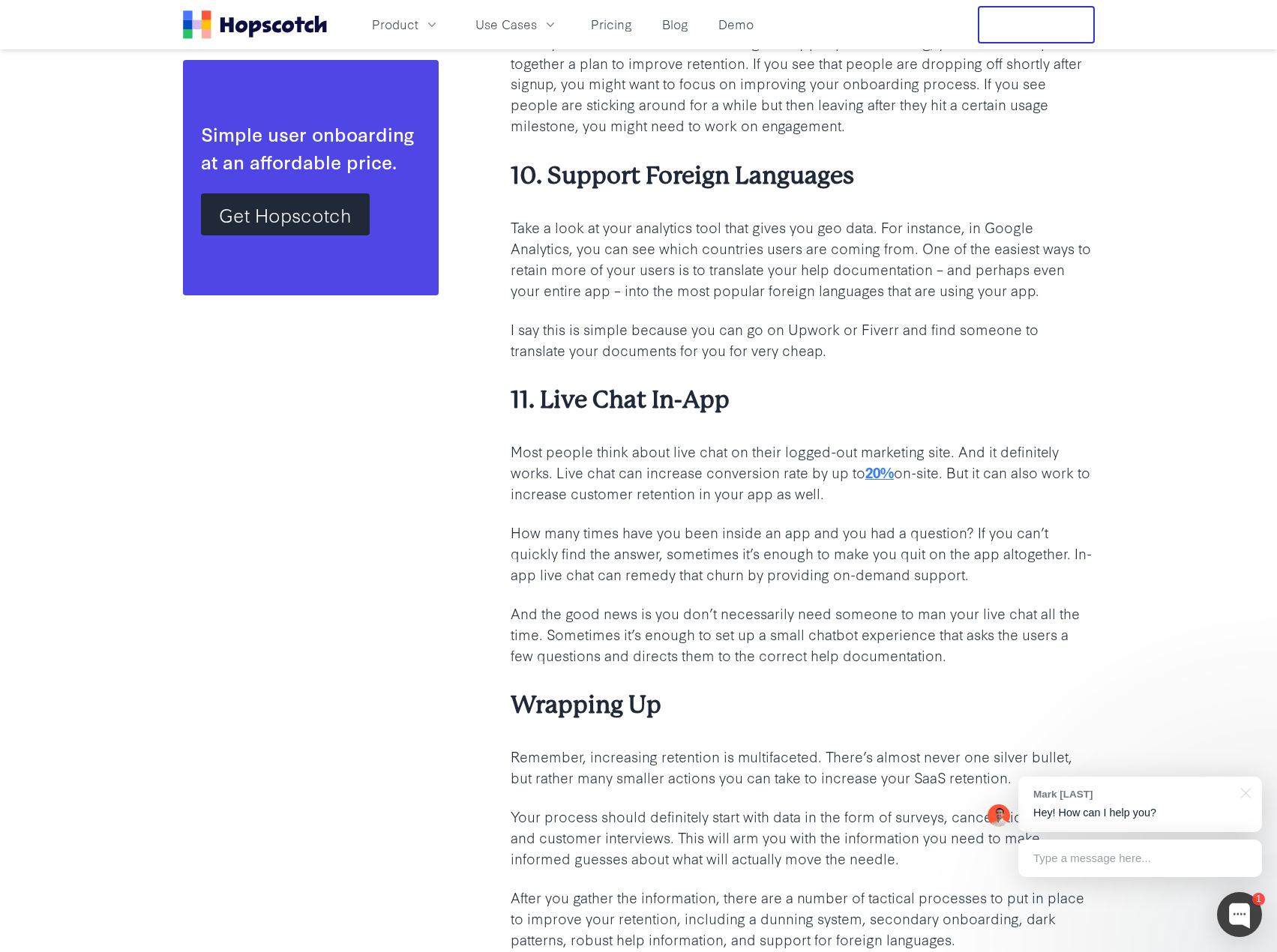 scroll, scrollTop: 9938, scrollLeft: 0, axis: vertical 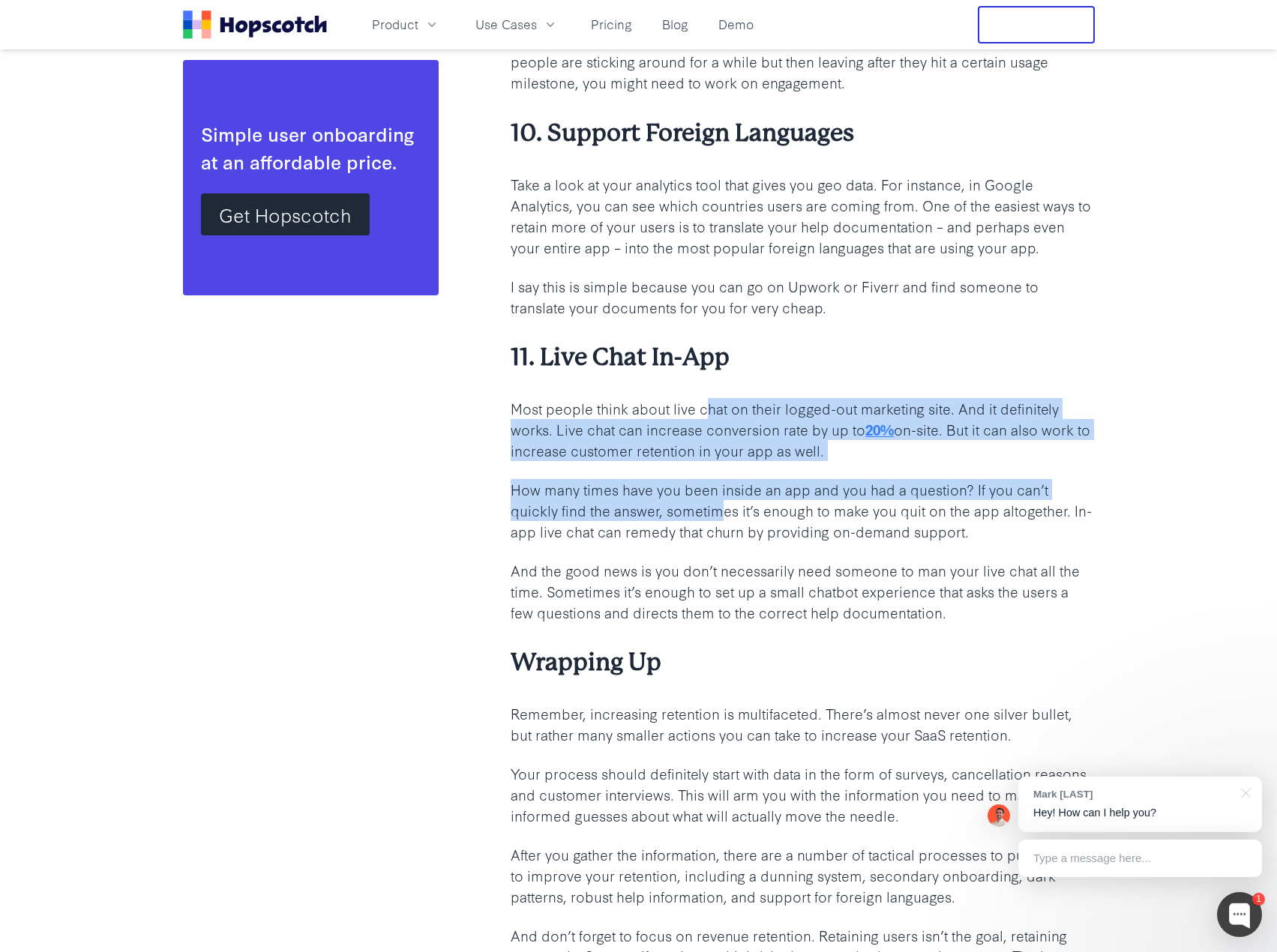 drag, startPoint x: 710, startPoint y: 367, endPoint x: 719, endPoint y: 488, distance: 121.33425 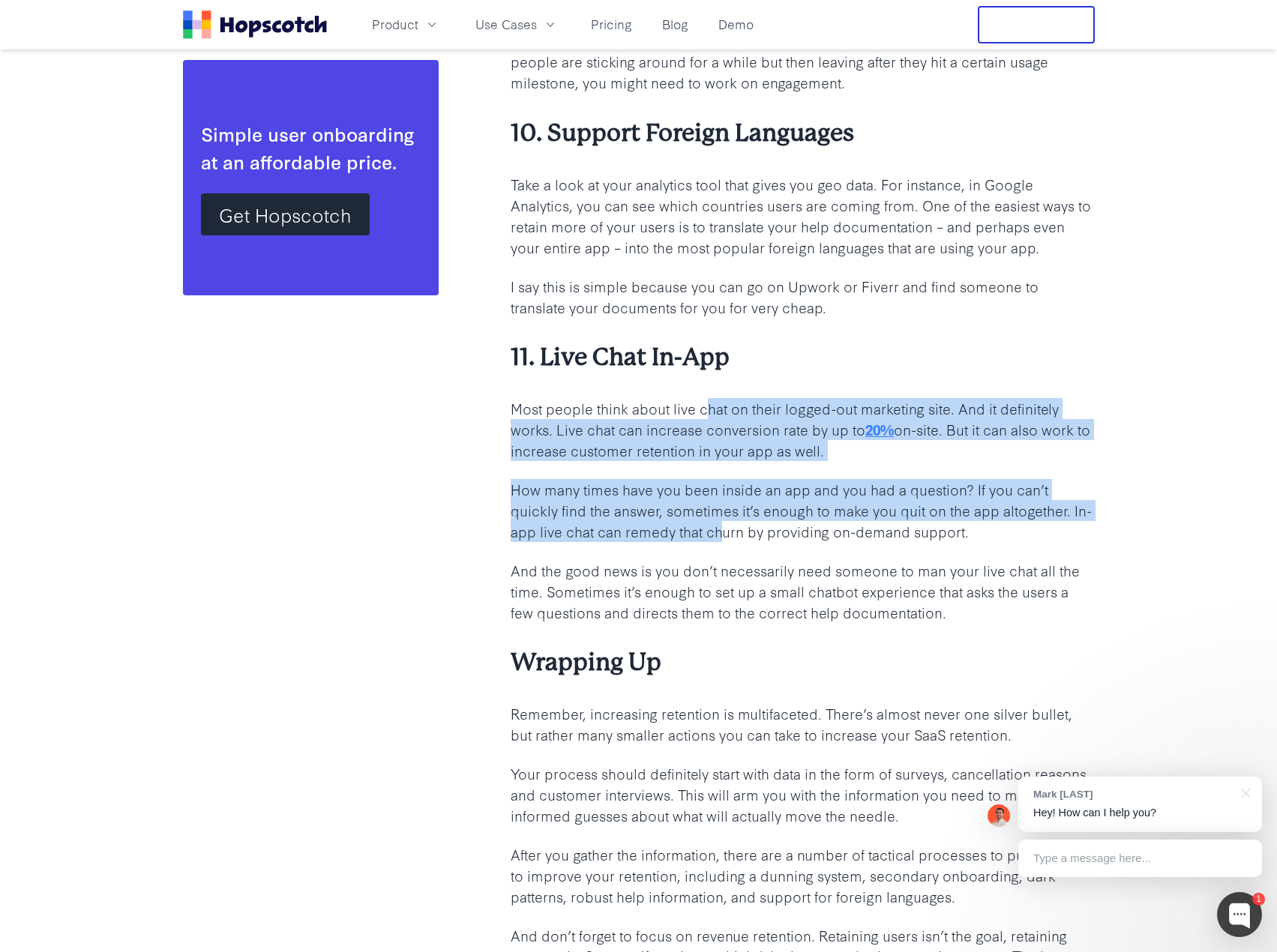 click on "How many times have you been inside an app and you had a question? If you can’t quickly find the answer, sometimes it’s enough to make you quit on the app altogether. In-app live chat can remedy that churn by providing on-demand support." at bounding box center (802, 510) 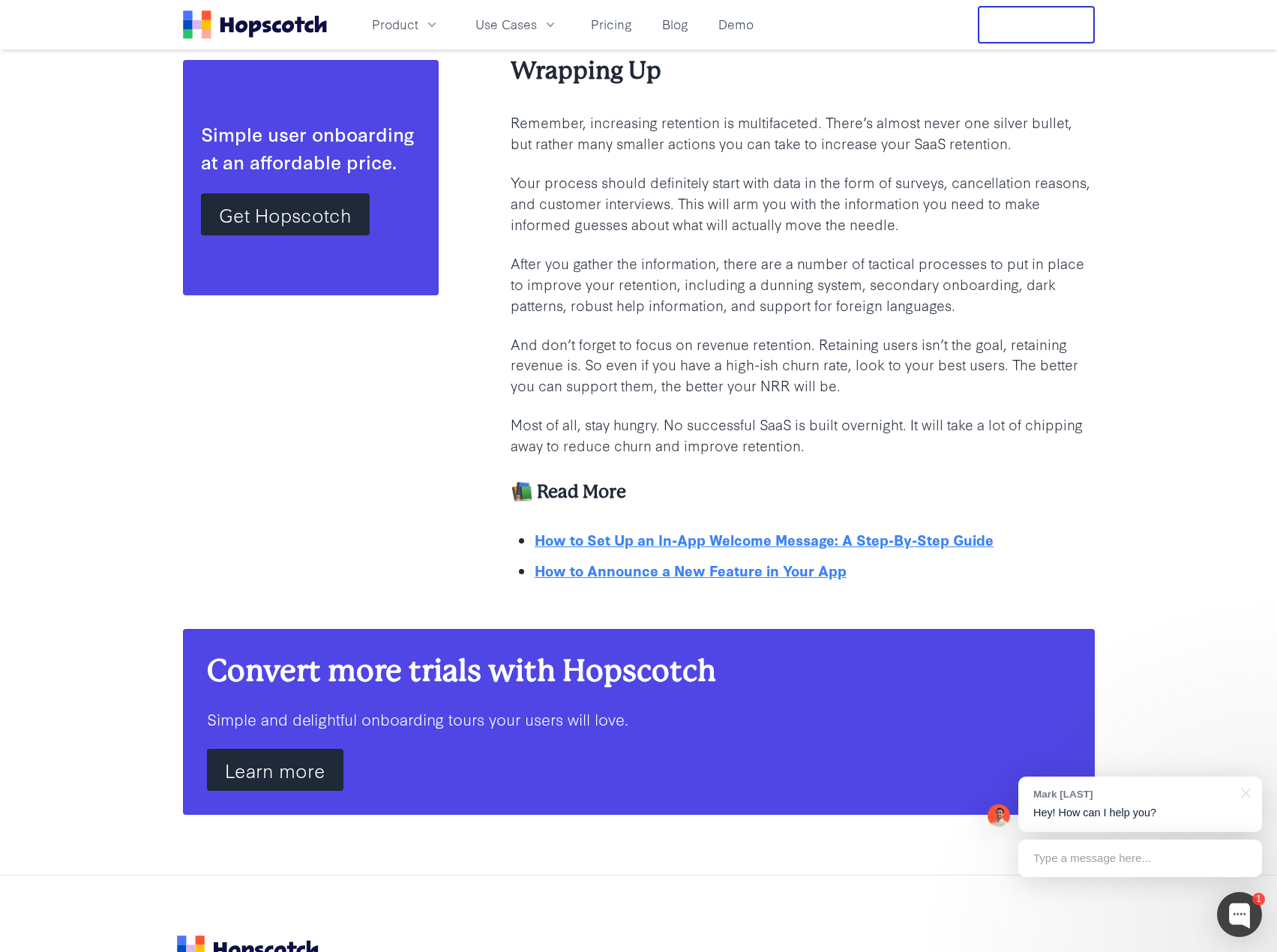 scroll, scrollTop: 10530, scrollLeft: 0, axis: vertical 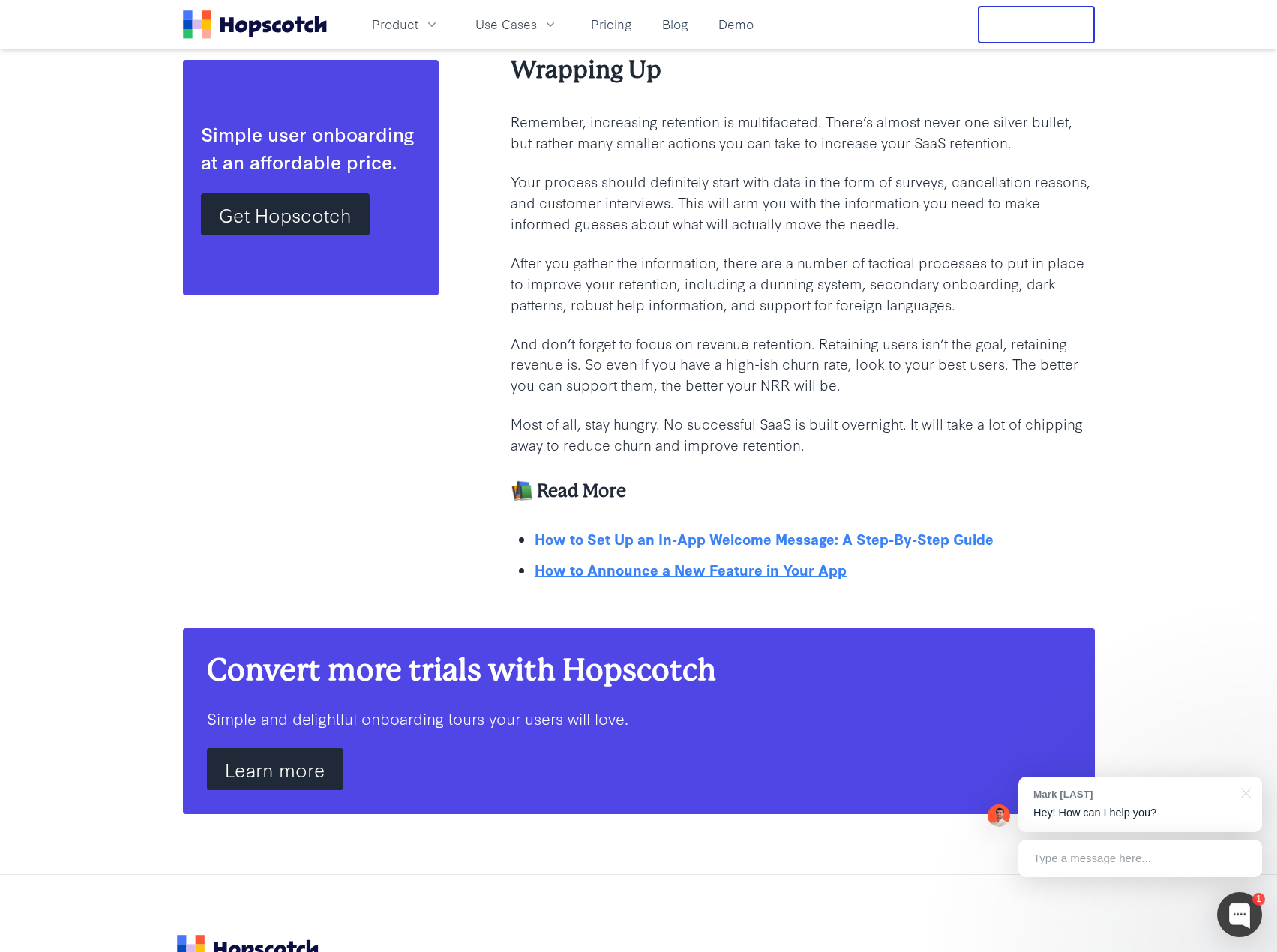 click on "Table of Contents Tap below to jump to section Customer Retention: a Definition Net Revenue Retention: a Definition The Best Ways to Improve SaaS Retention 1. Customer Attrition (Churn) Analysis 2. Create an Onboarding Process that Works 3. Dunning System 4. Practice Secondary Onboarding 5. Cancellation Flows: Dark Patterns 6. Community 7. Create Expansion Revenue 8. Give Users More Help Documentation Than You Think They Need 9. Get Data-Informed 10. Support Foreign Languages 11. Live Chat In-App Wrapping Up 📚 Read More Simple user onboarding at an affordable price. Get Hopscotch" at bounding box center [310, -4820] 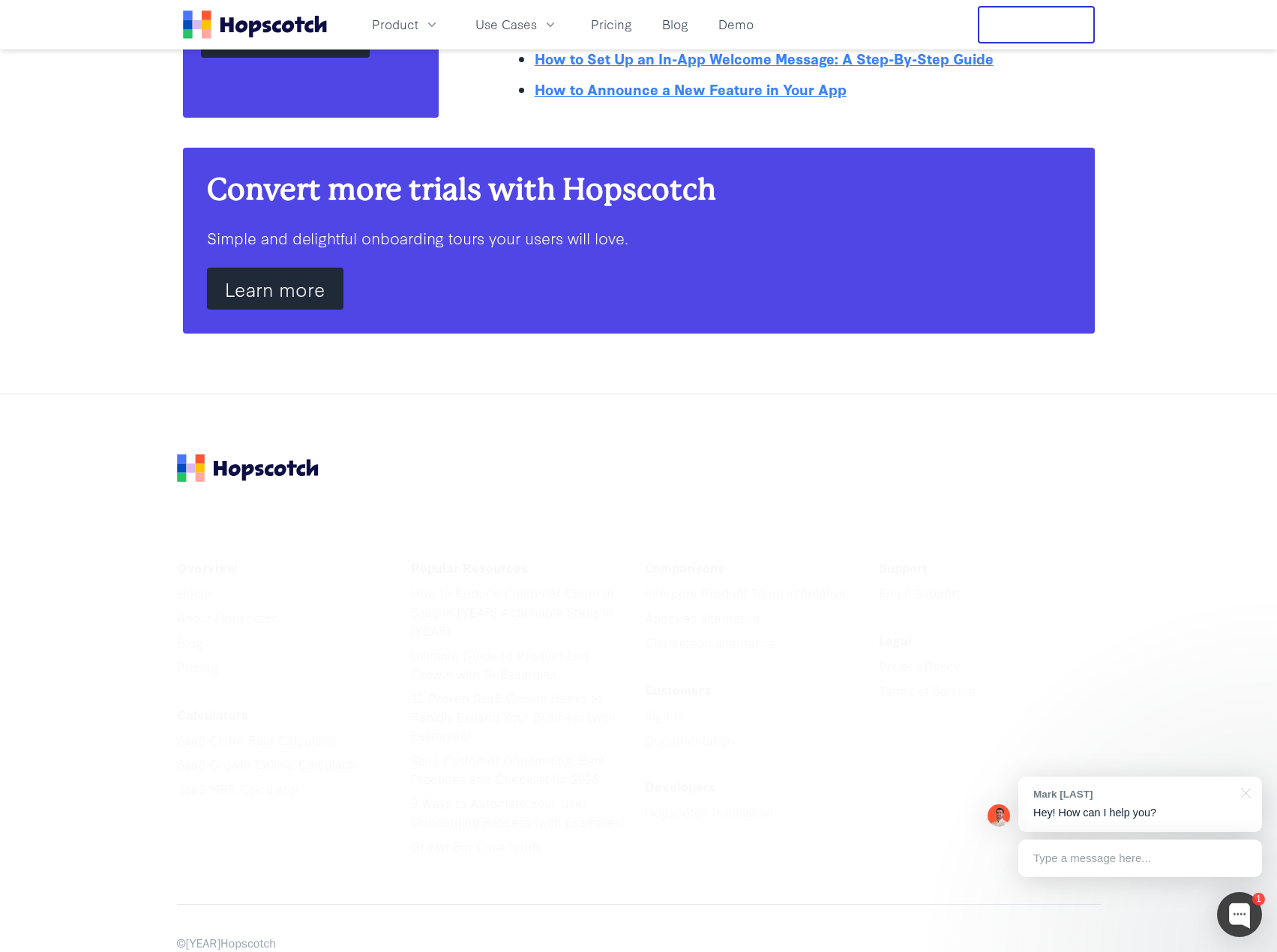 scroll, scrollTop: 11011, scrollLeft: 0, axis: vertical 